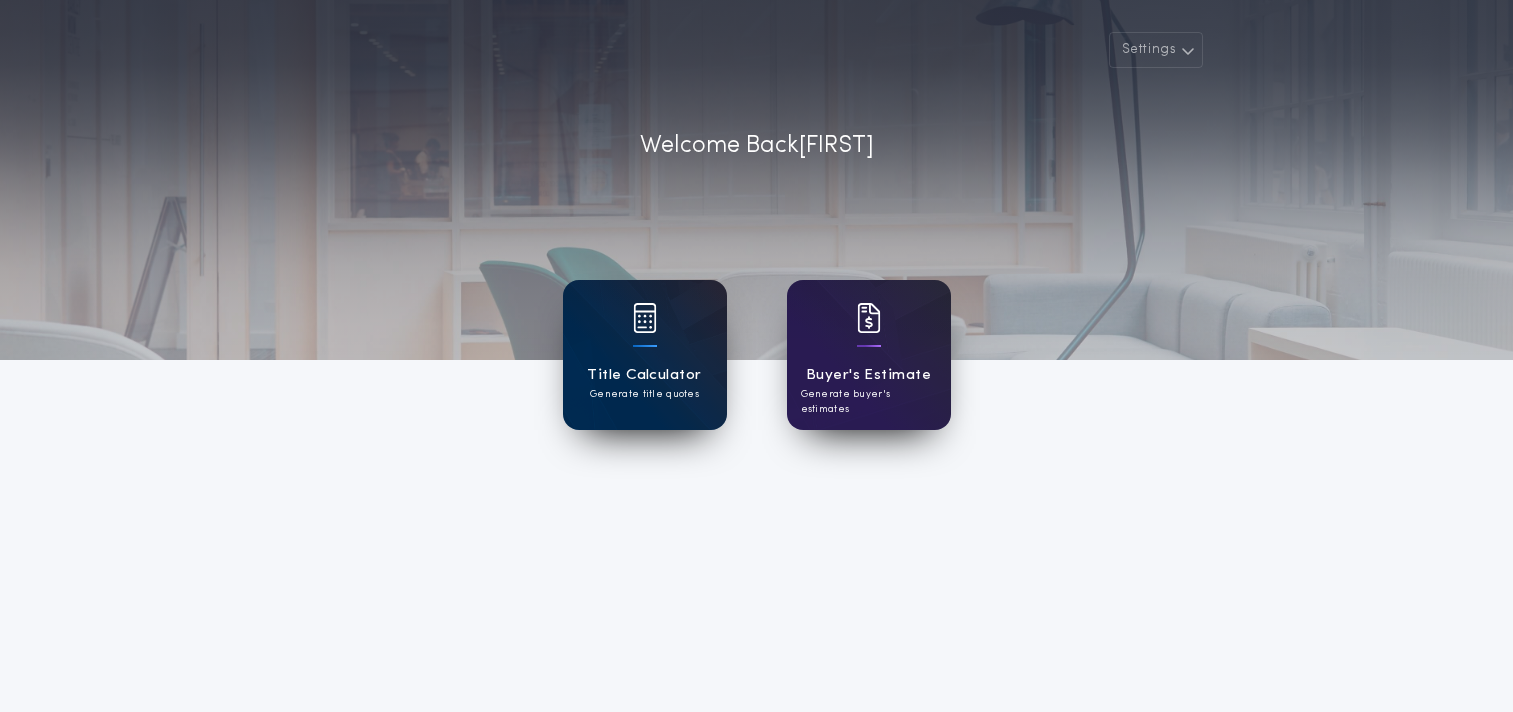 scroll, scrollTop: 0, scrollLeft: 0, axis: both 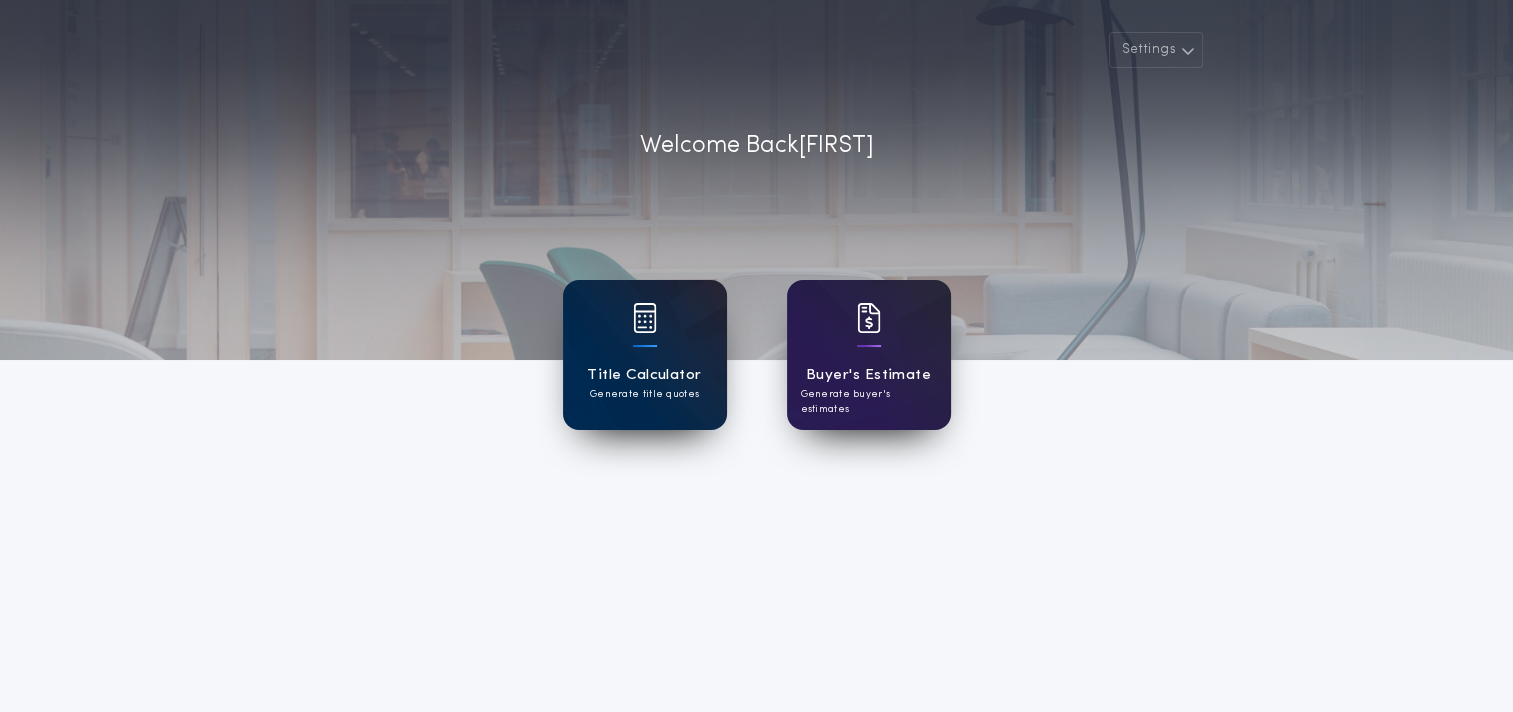 click on "Generate title quotes" at bounding box center (644, 394) 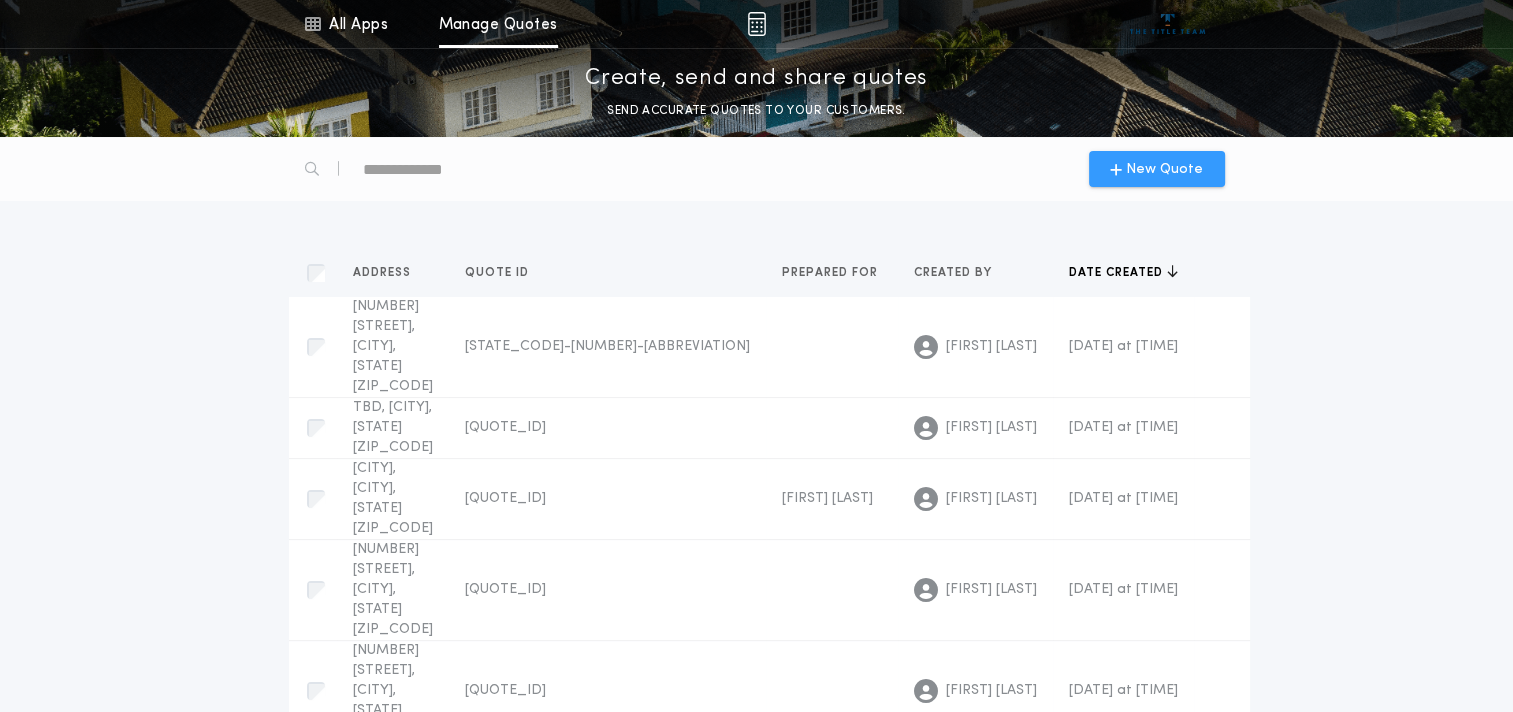 click on "New Quote" at bounding box center [1164, 169] 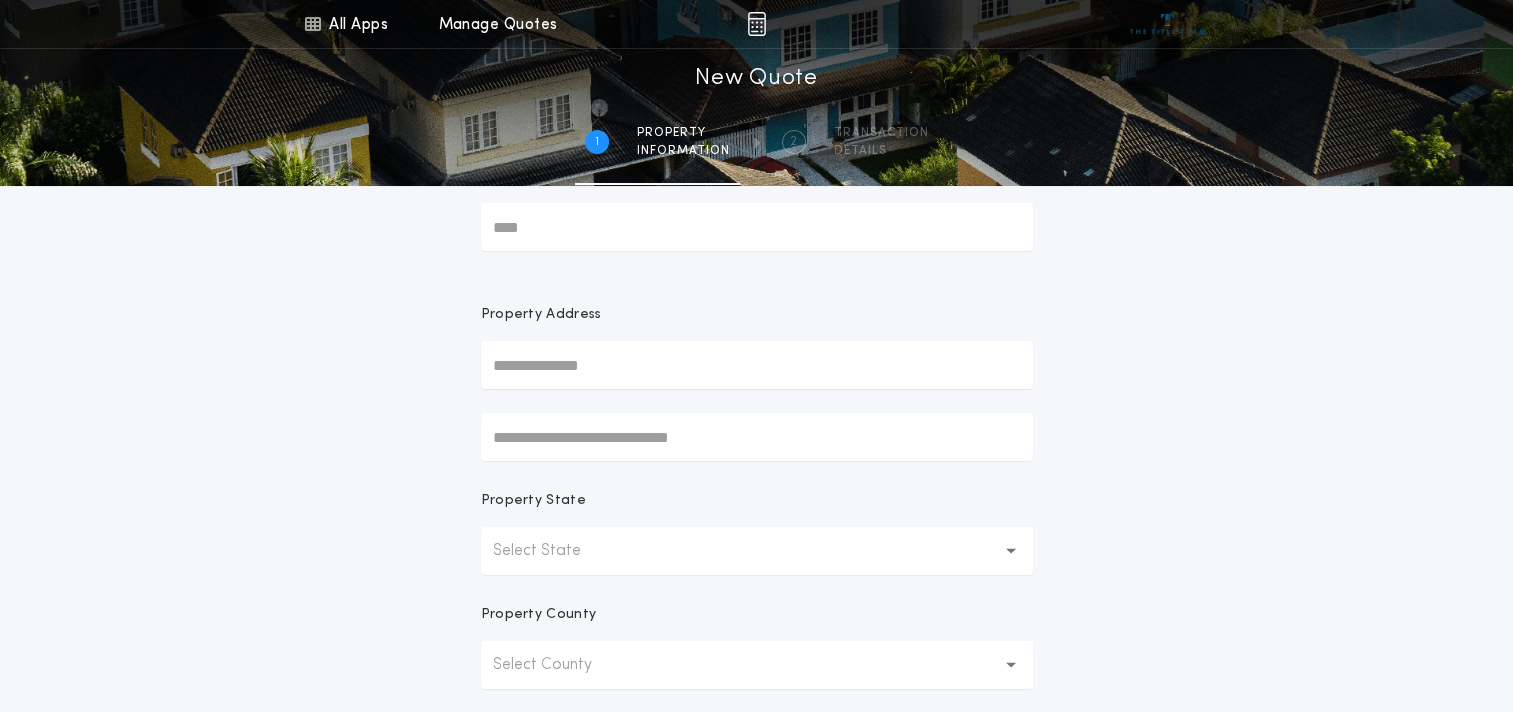 scroll, scrollTop: 100, scrollLeft: 0, axis: vertical 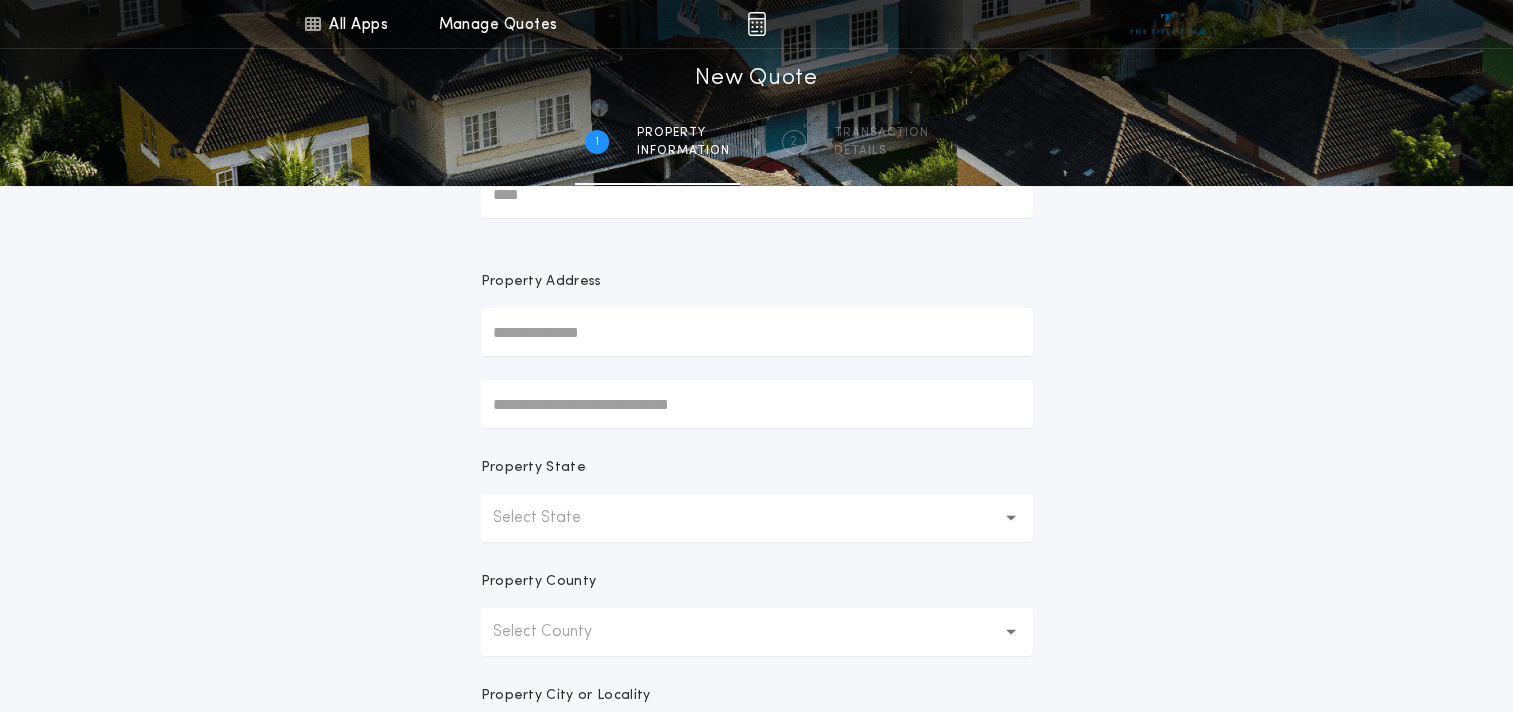 click at bounding box center (757, 332) 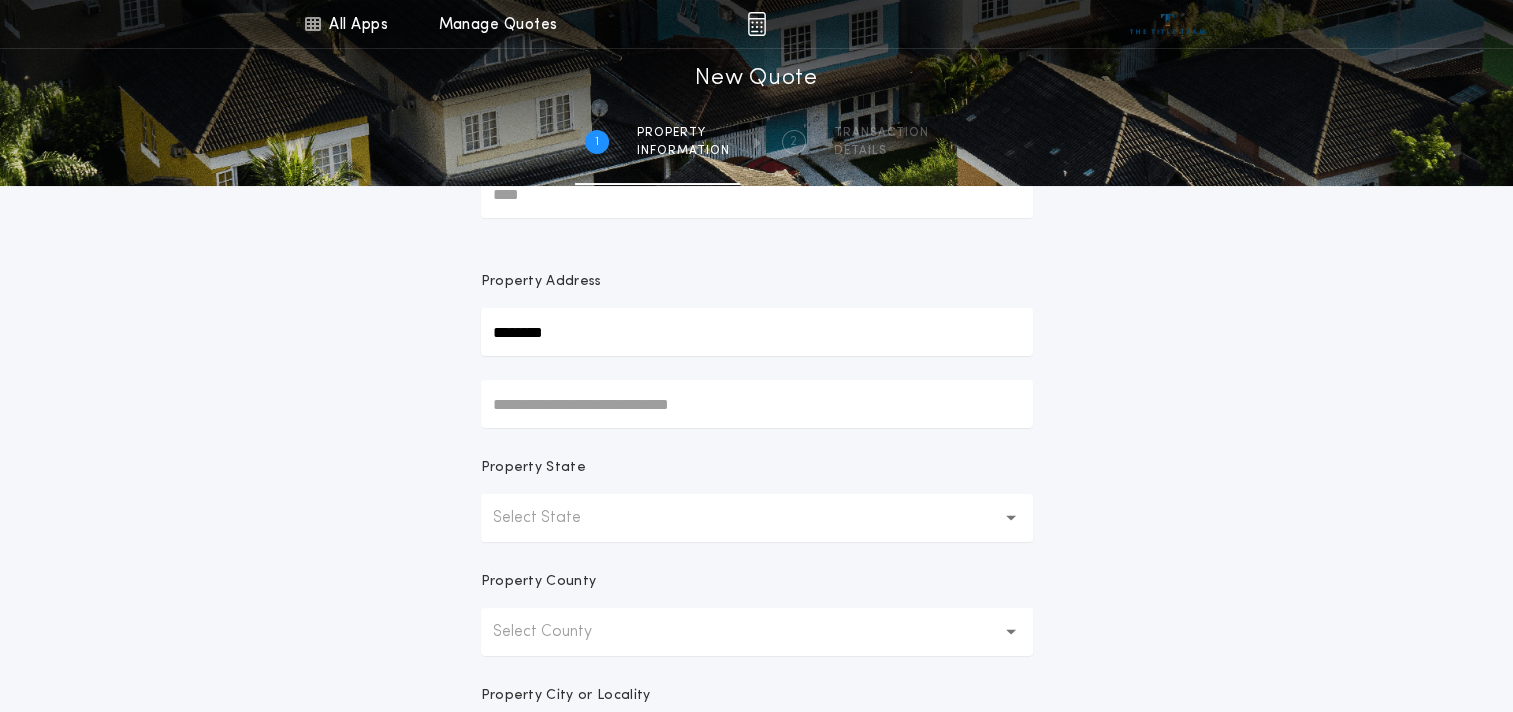 type on "********" 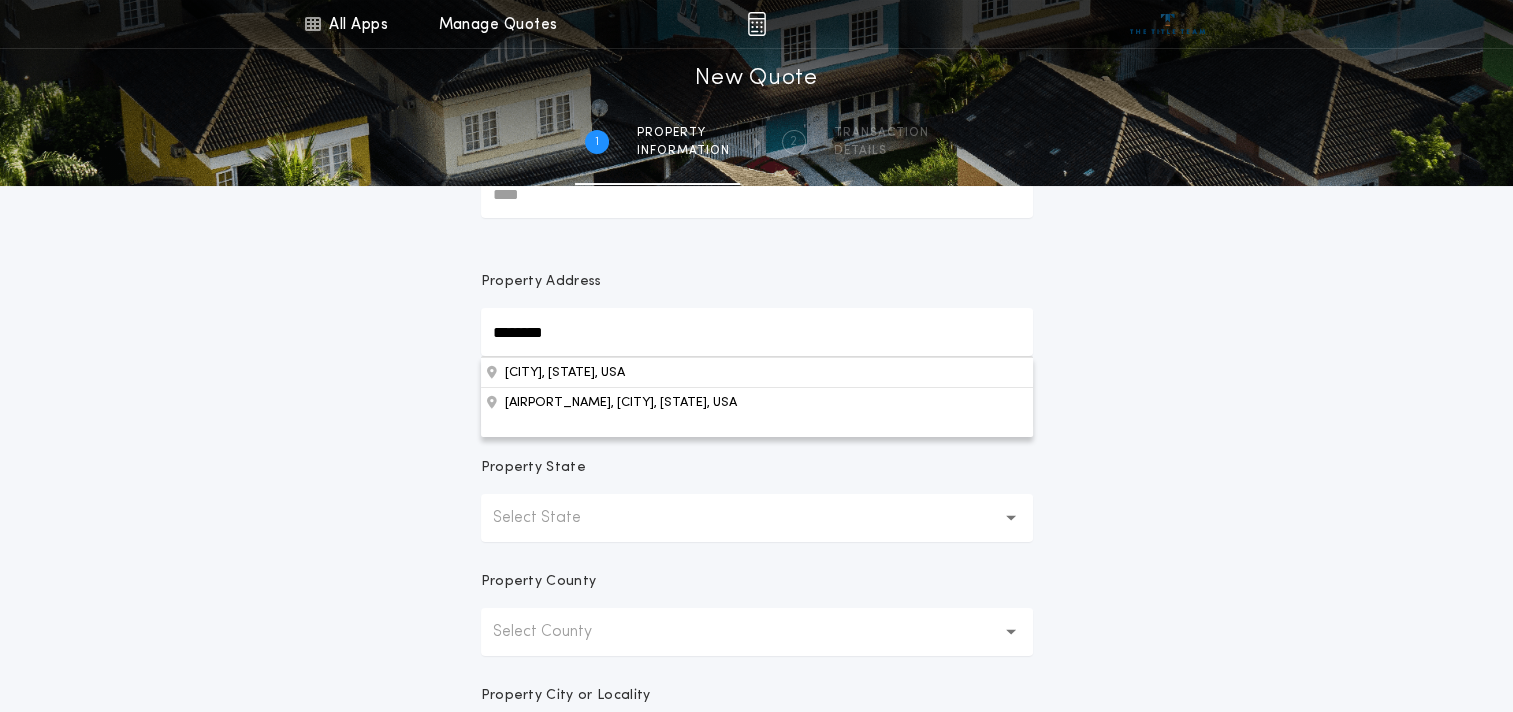 click on "Select State" at bounding box center [757, 518] 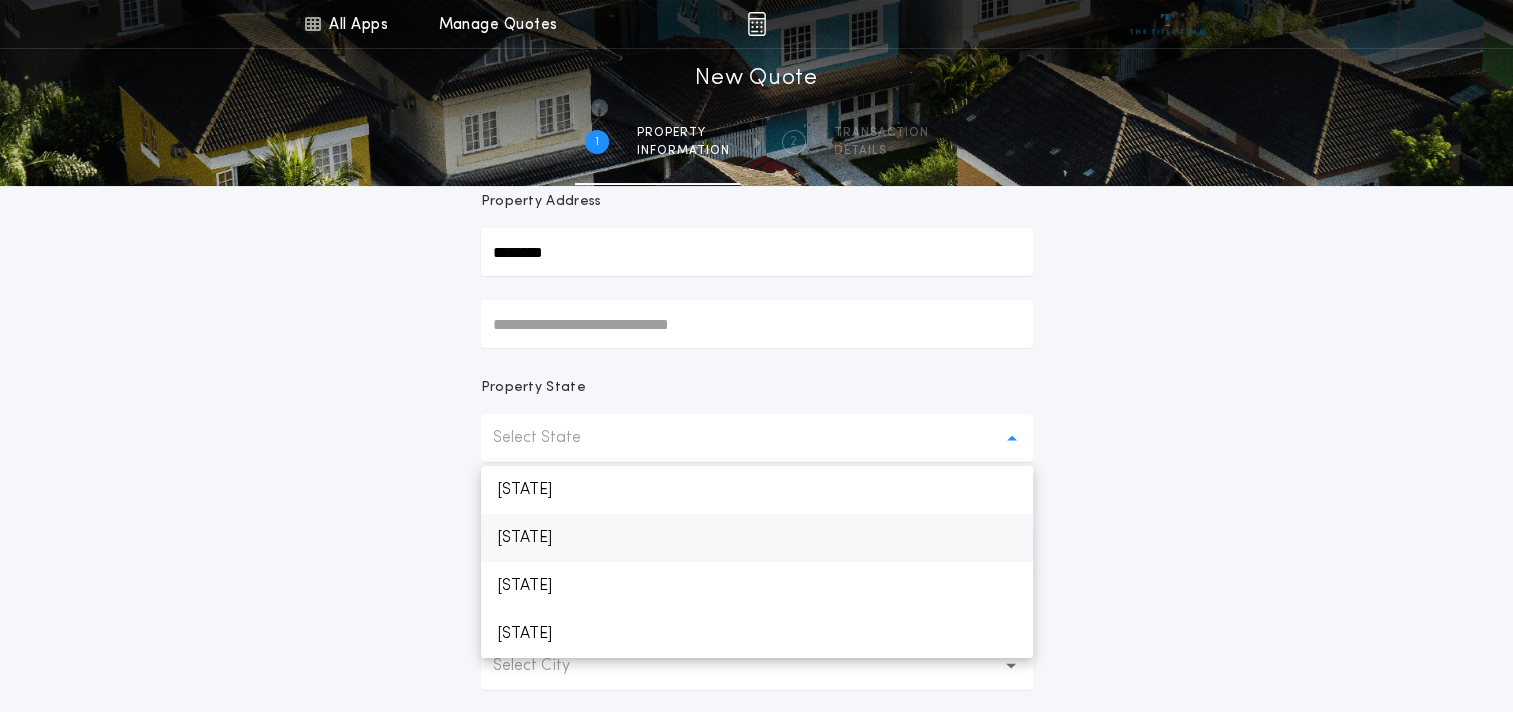 scroll, scrollTop: 300, scrollLeft: 0, axis: vertical 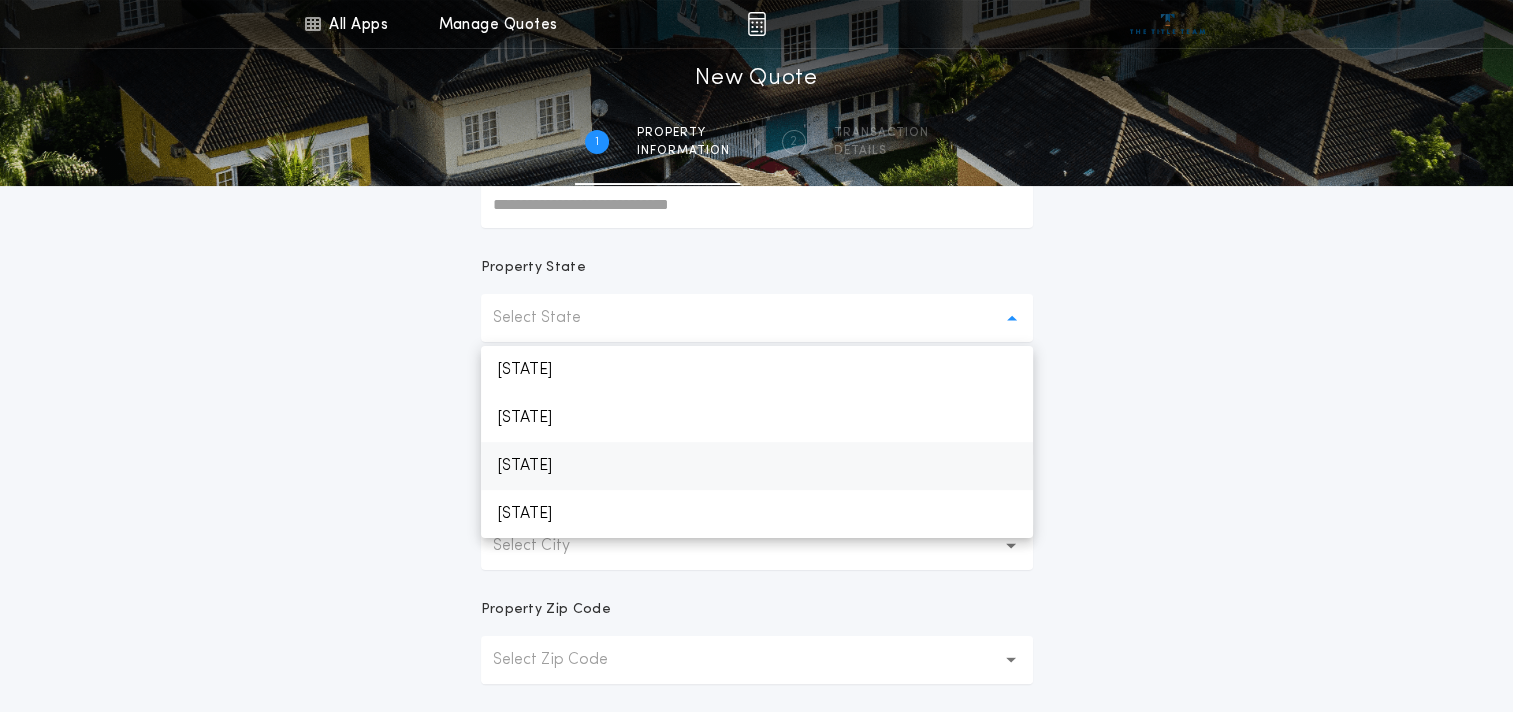 click on "[STATE]" at bounding box center (757, 466) 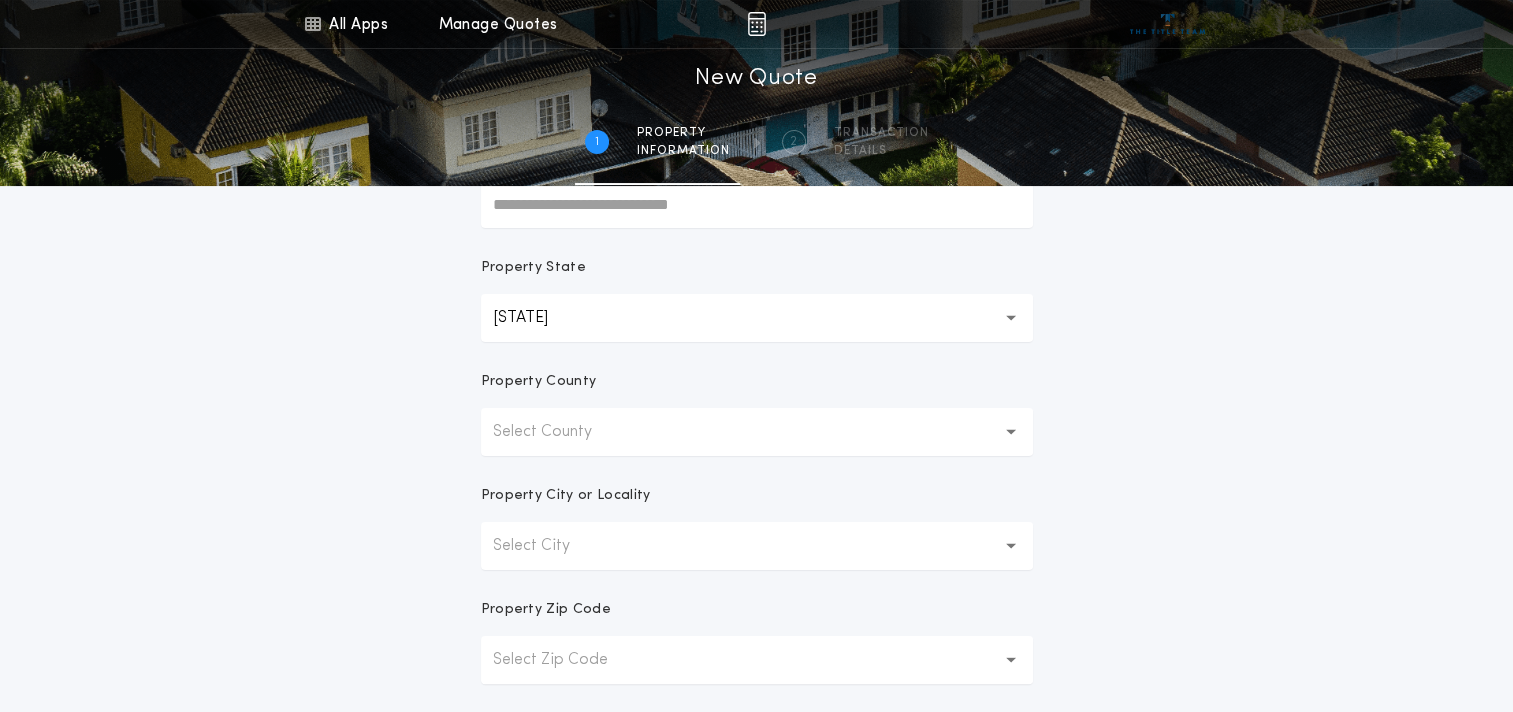 click on "Select County" at bounding box center (558, 432) 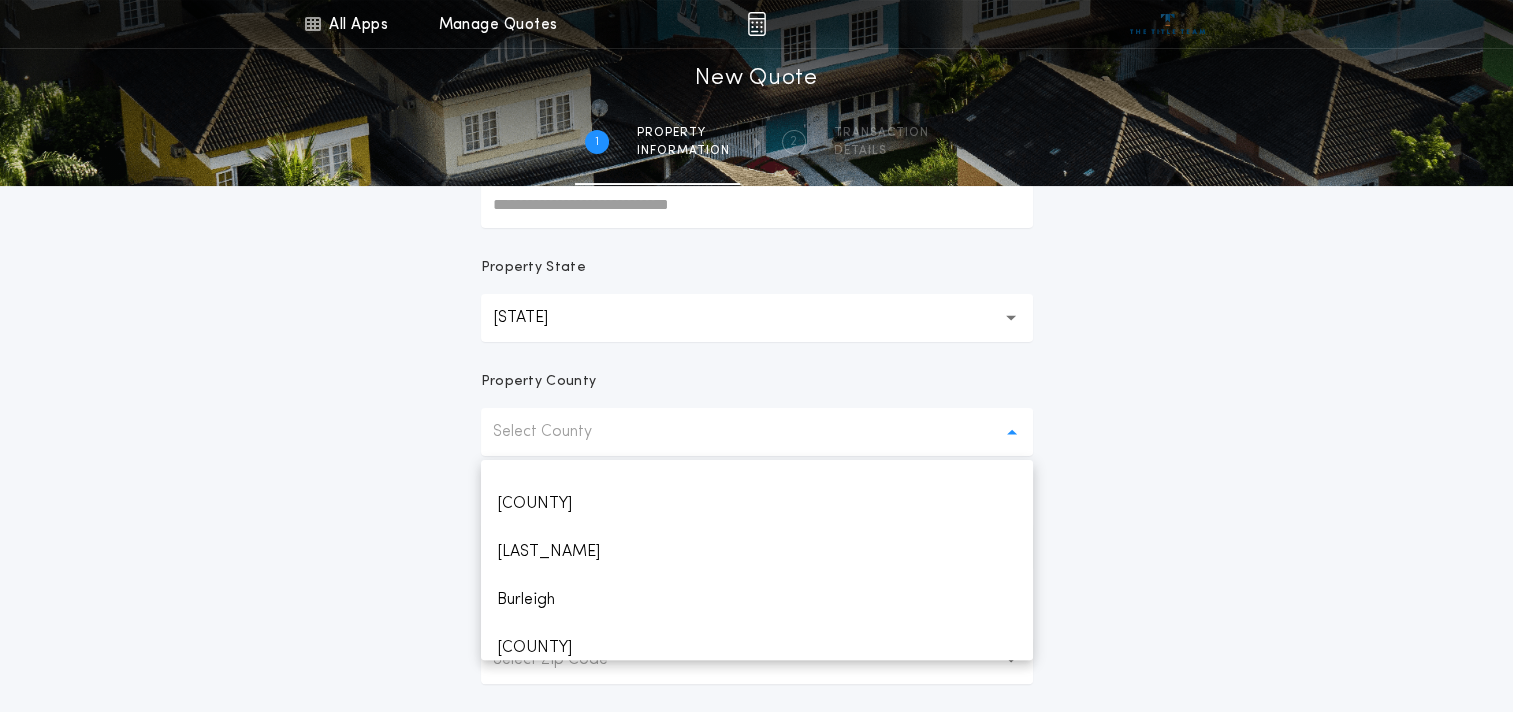 scroll, scrollTop: 300, scrollLeft: 0, axis: vertical 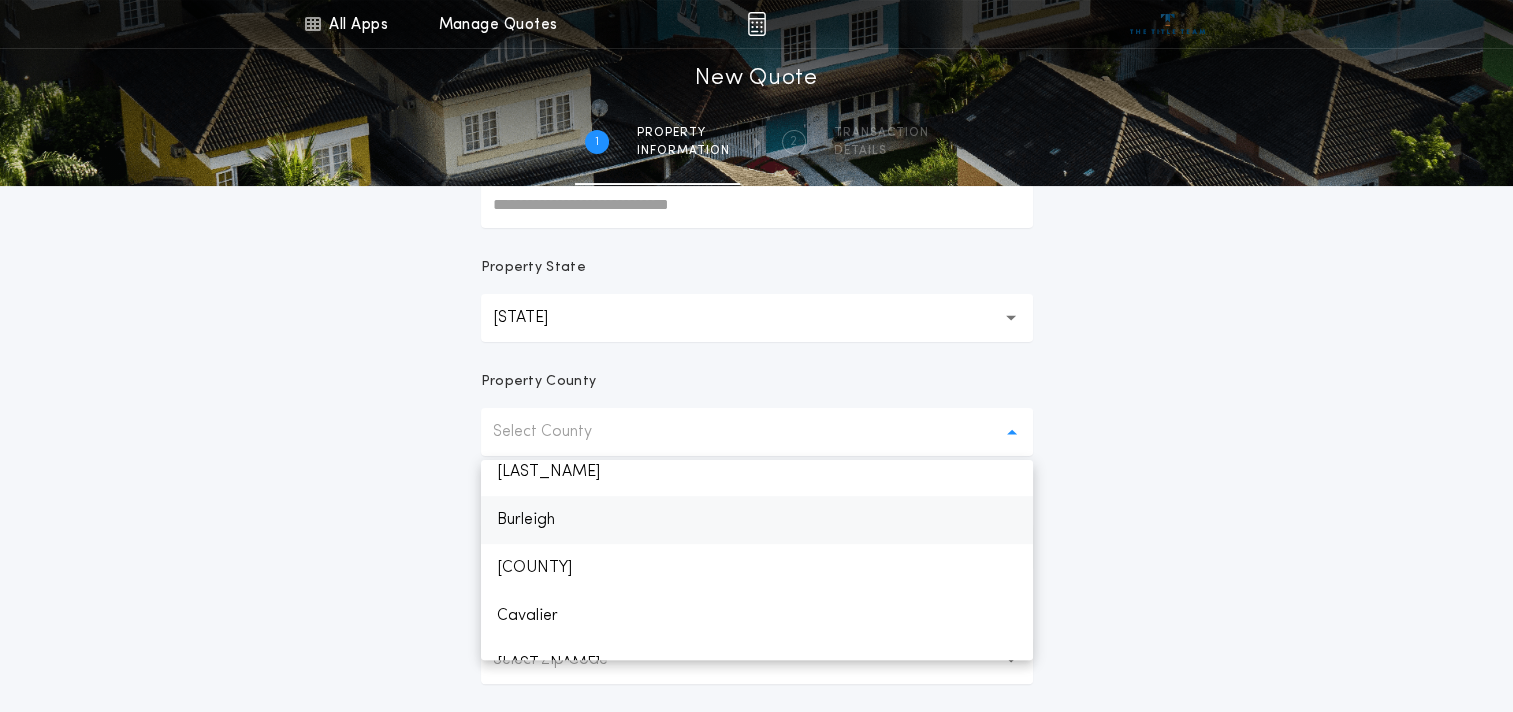 click on "Burleigh" at bounding box center (757, 520) 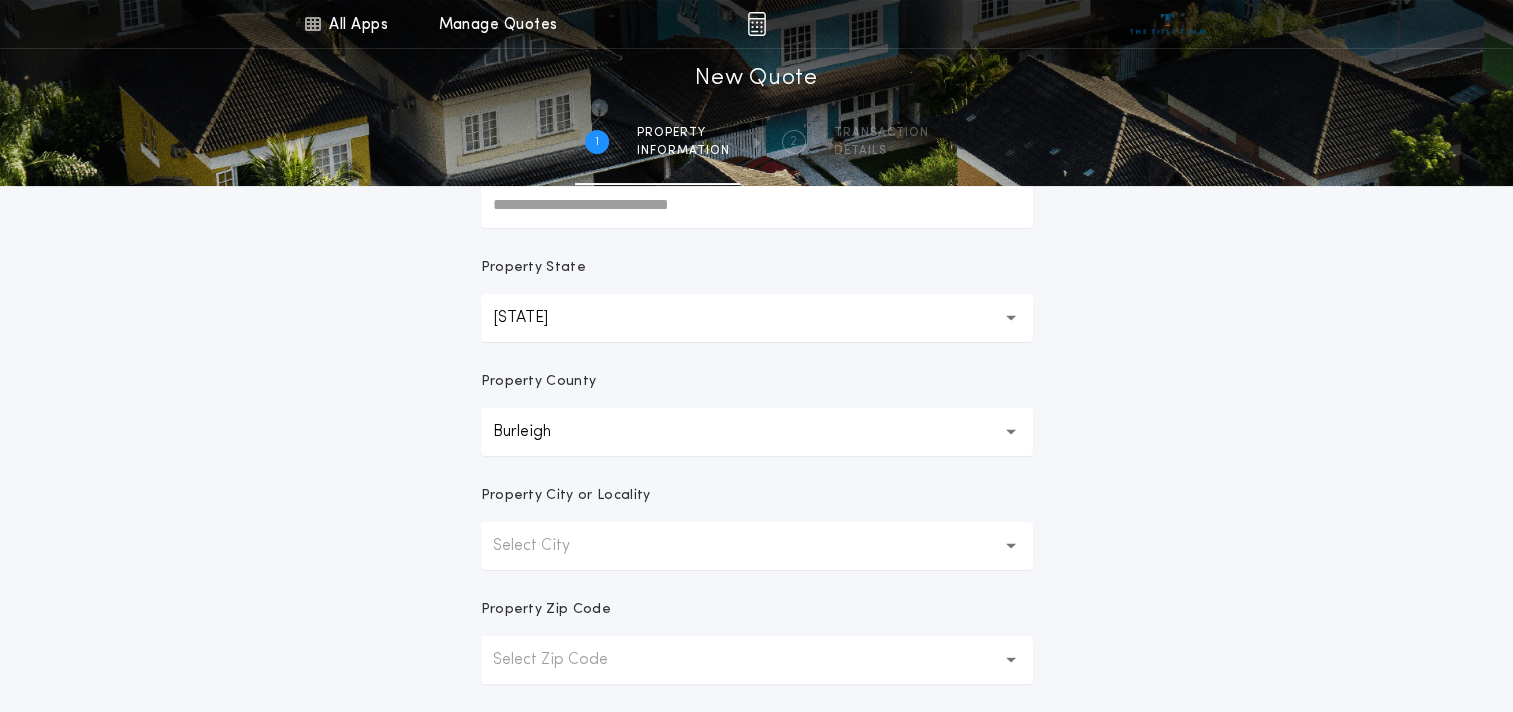 click on "All Apps Title Calculator Buyer's Estimate Menu All Apps Manage Quotes 1 /2 New Quote 1 Property information 2 Transaction details Prepared For Property Address ******** Property State [STATE] ** Property County [COUNTY] ******** Property City or Locality Select City Property Zip Code Select Zip Code Next" at bounding box center (756, 271) 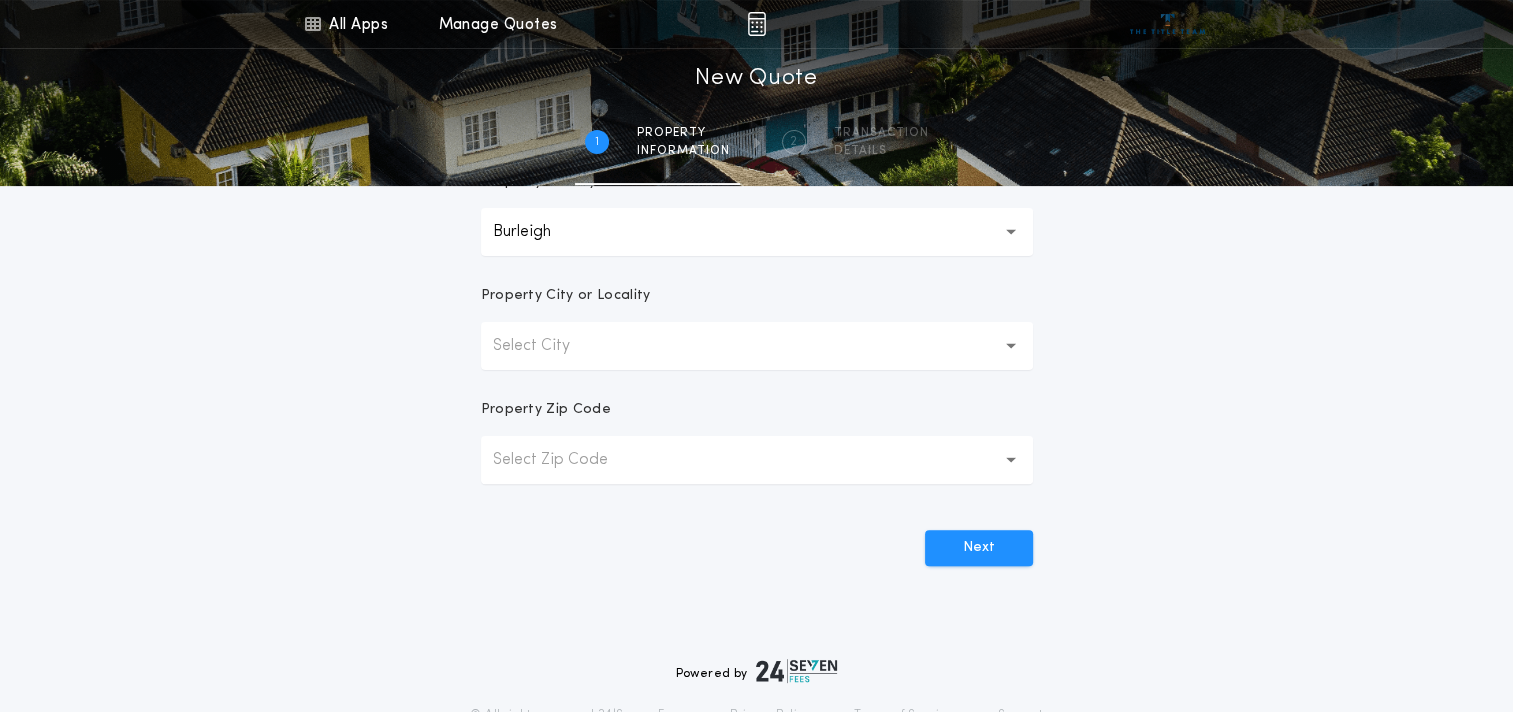 click on "Select City" at bounding box center [757, 346] 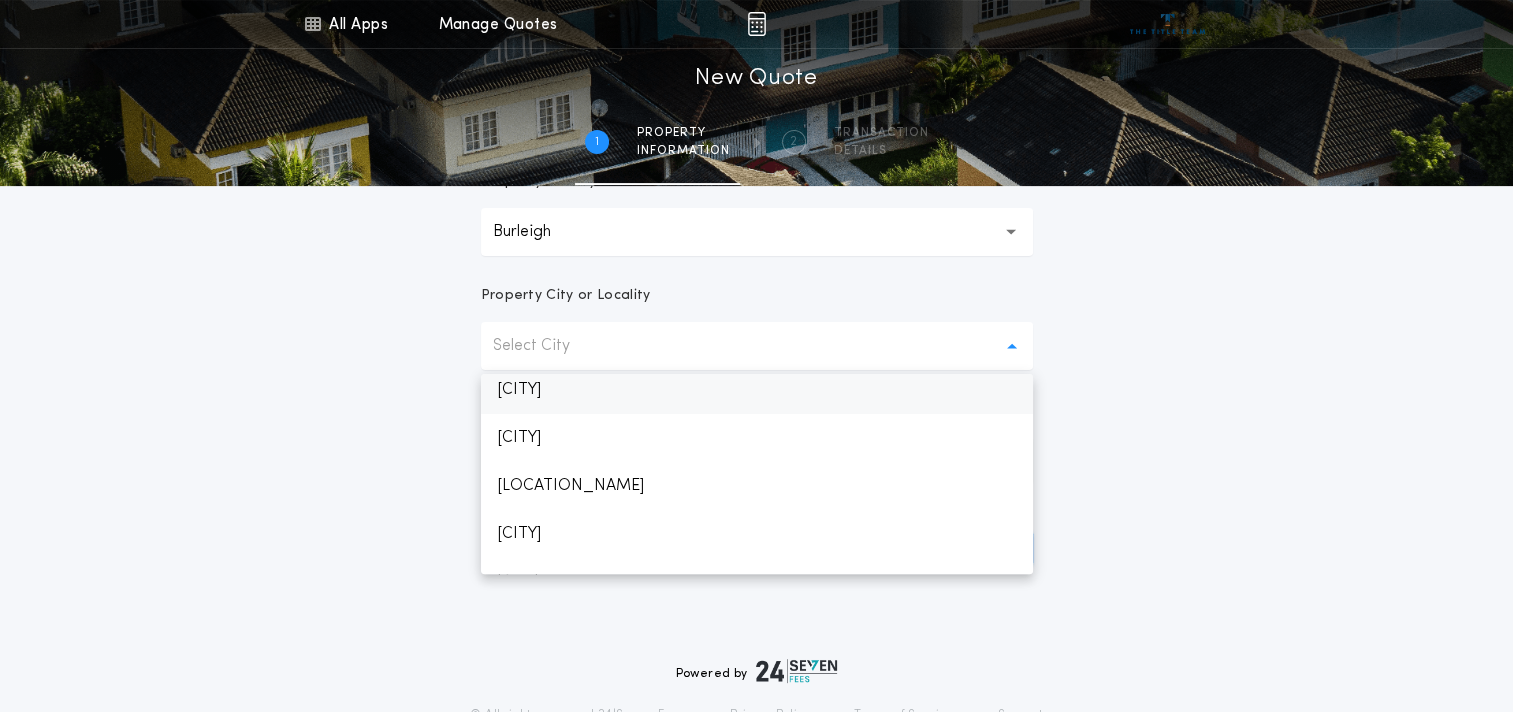 click on "[CITY]" at bounding box center (757, 390) 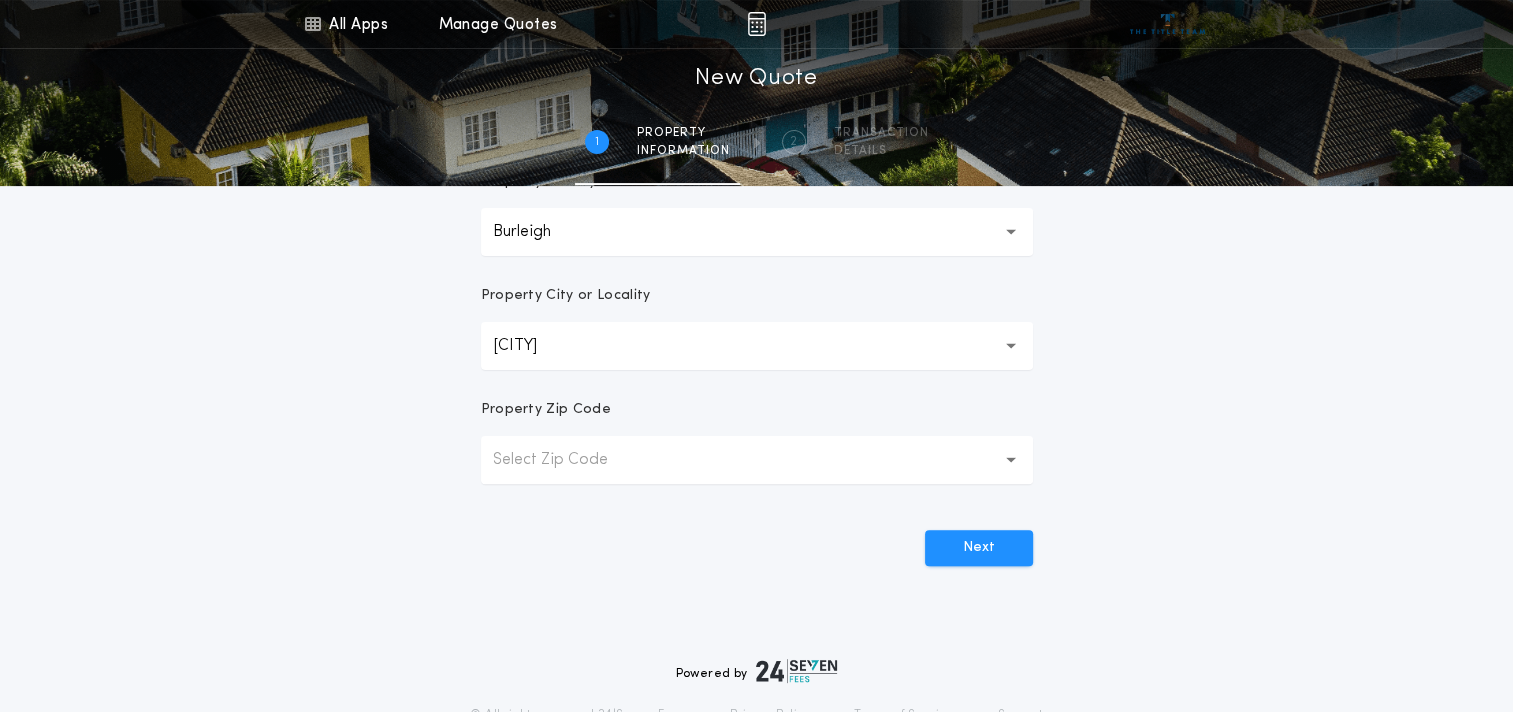 click on "All Apps Title Calculator Buyer's Estimate Menu All Apps Manage Quotes 1 /2 New Quote 1 Property information 2 Transaction details Prepared For Property Address ******** Property State [STATE] ** Property County [COUNTY] ******** Property City or Locality [CITY] ******** Property Zip Code Select Zip Code Next" at bounding box center (756, 71) 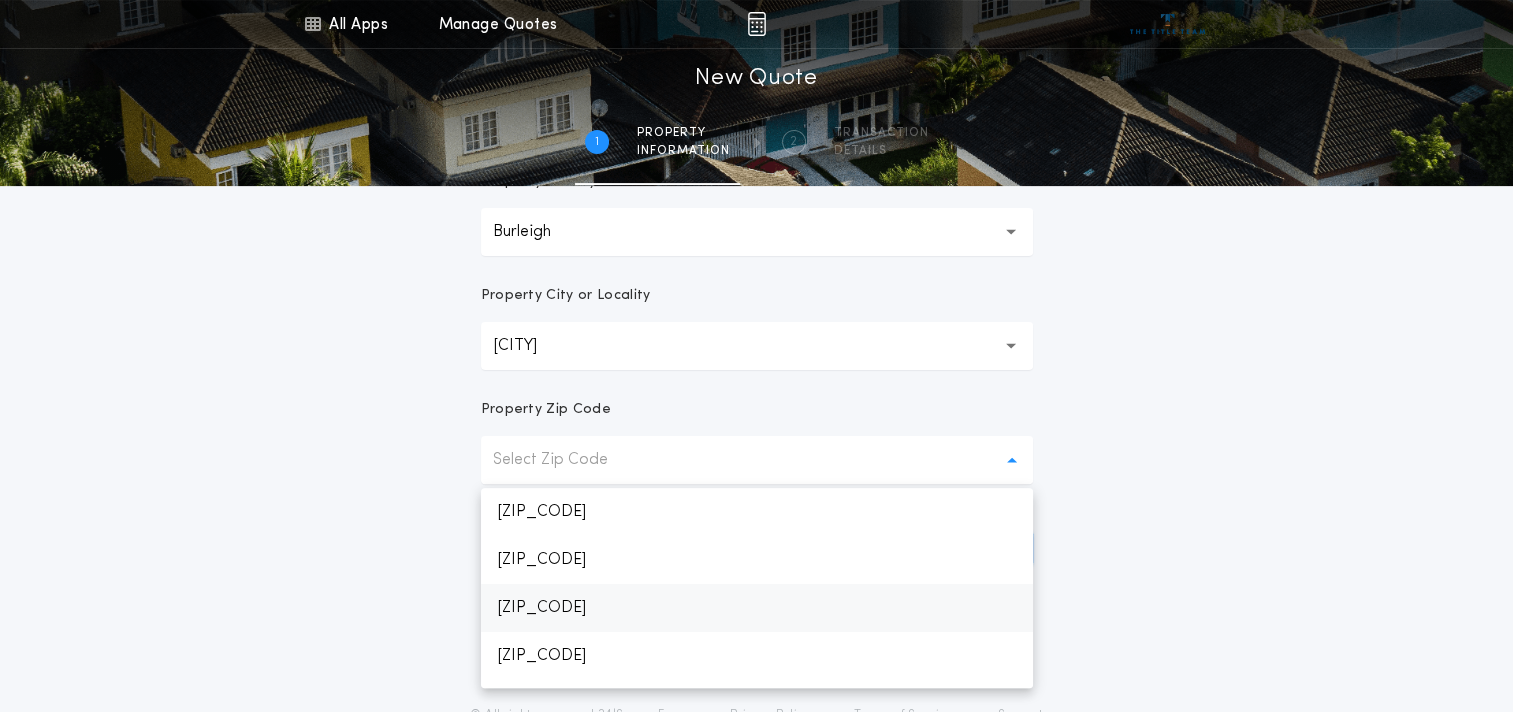 click on "[ZIP_CODE]" at bounding box center [757, 608] 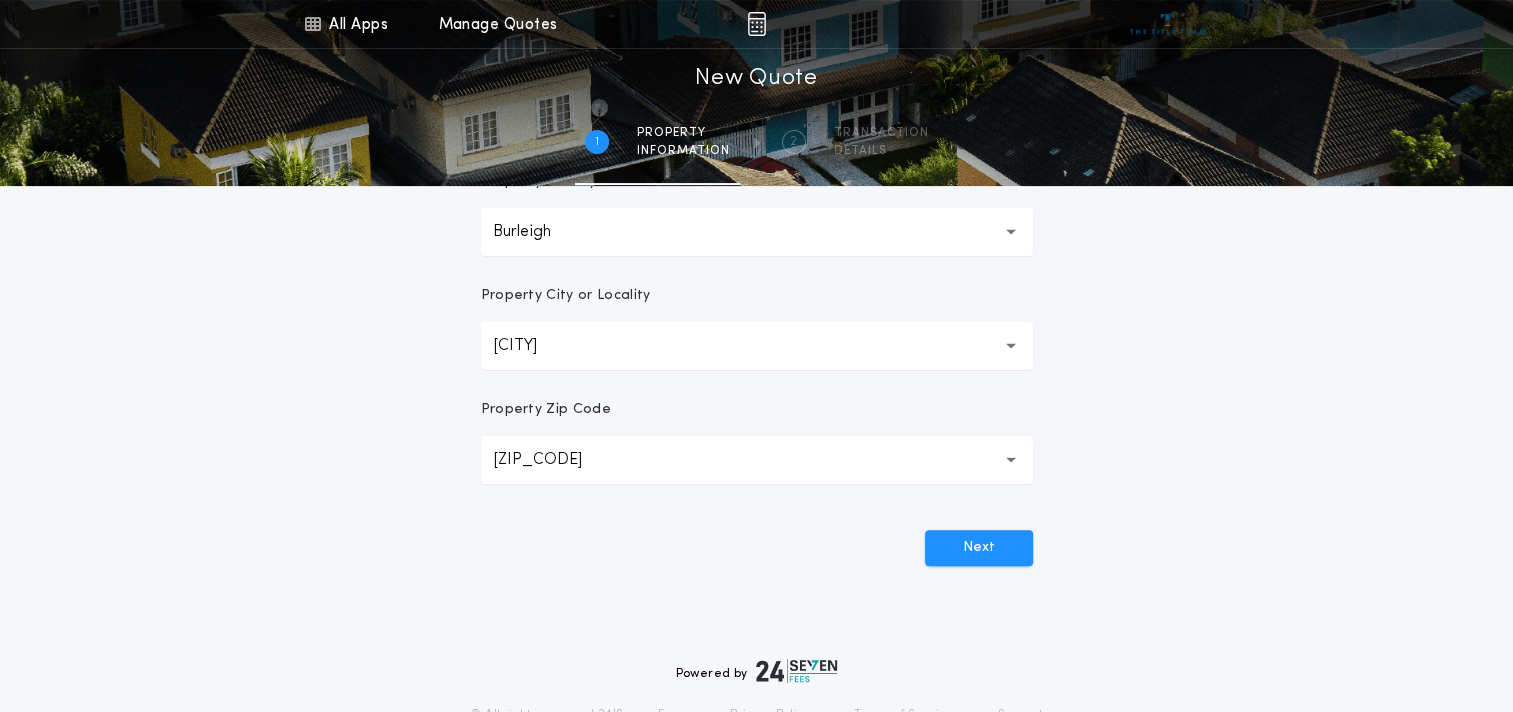 click on "All Apps Title Calculator Buyer's Estimate Menu All Apps Manage Quotes 1 /2 New Quote 1 Property information 2 Transaction details Prepared For Property Address ******** Property State [STATE] ** Property County [COUNTY] ******** Property City or Locality [CITY] ******** Property Zip Code 58504 ***** Next" at bounding box center [756, 71] 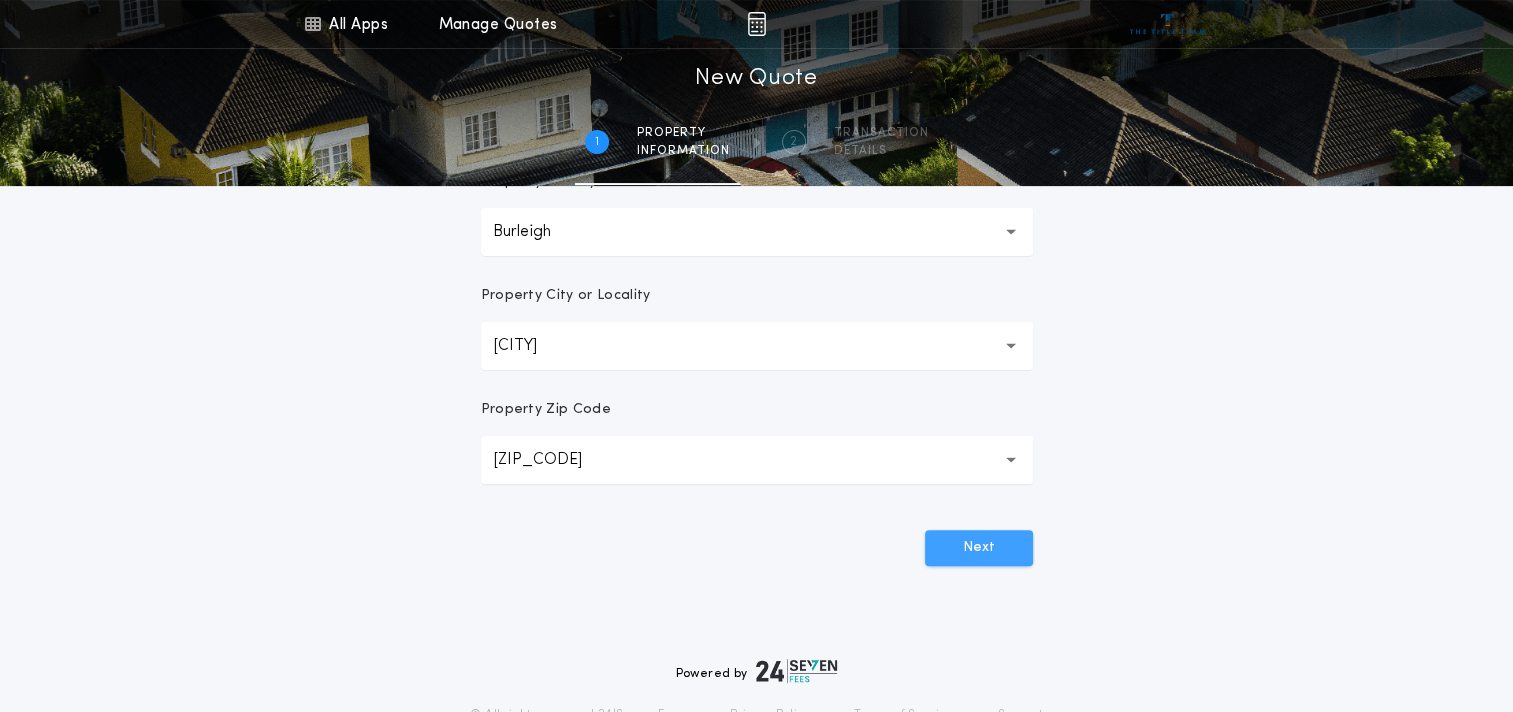 click on "Next" at bounding box center (979, 548) 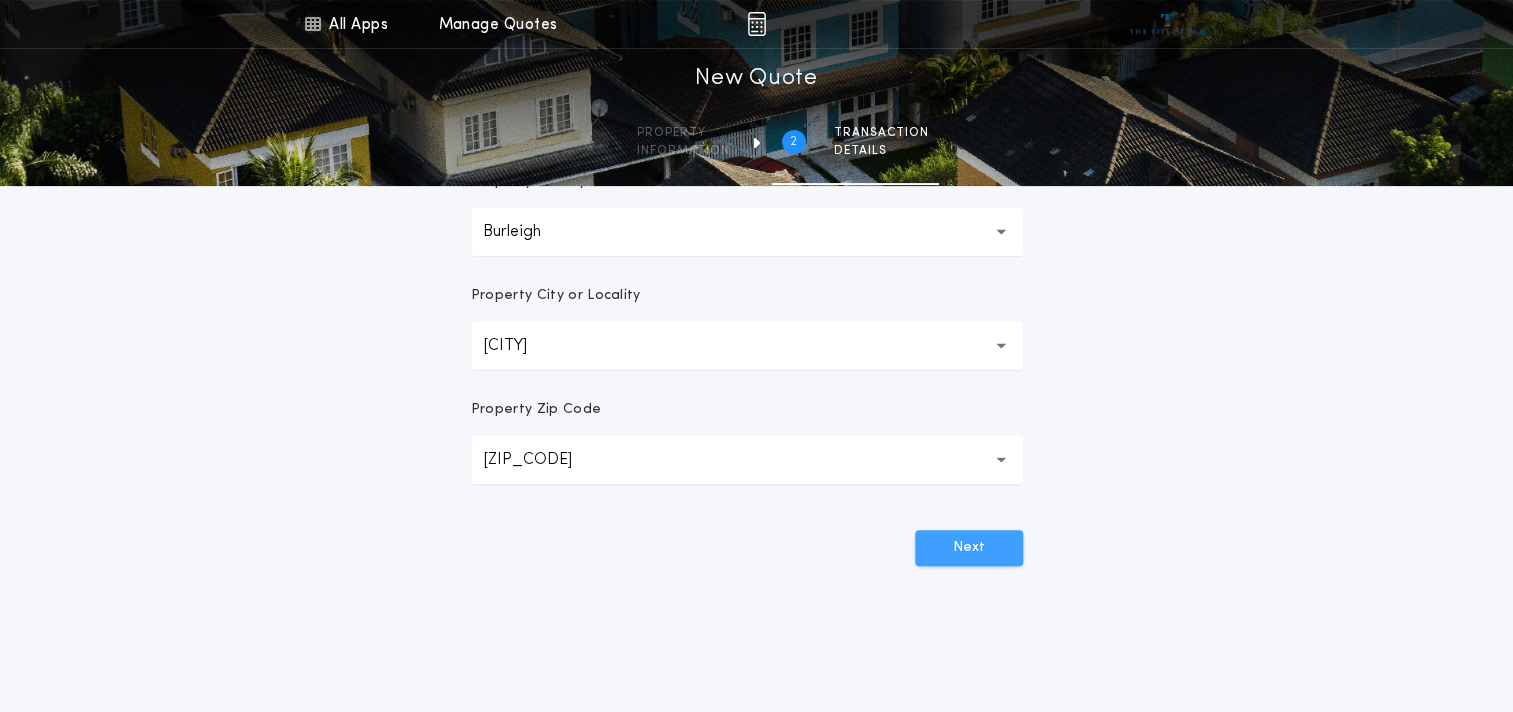 scroll, scrollTop: 0, scrollLeft: 0, axis: both 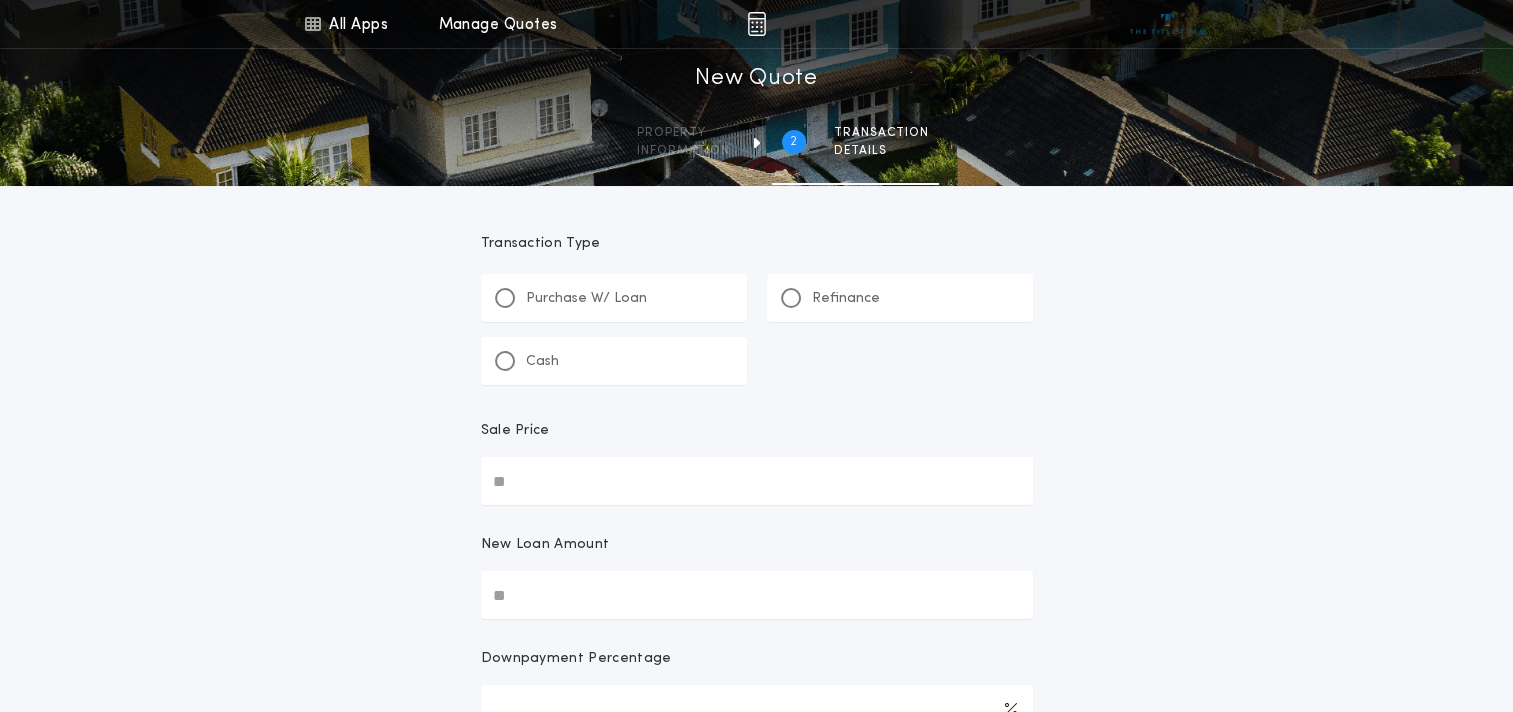 click on "Purchase W/ Loan" at bounding box center (586, 299) 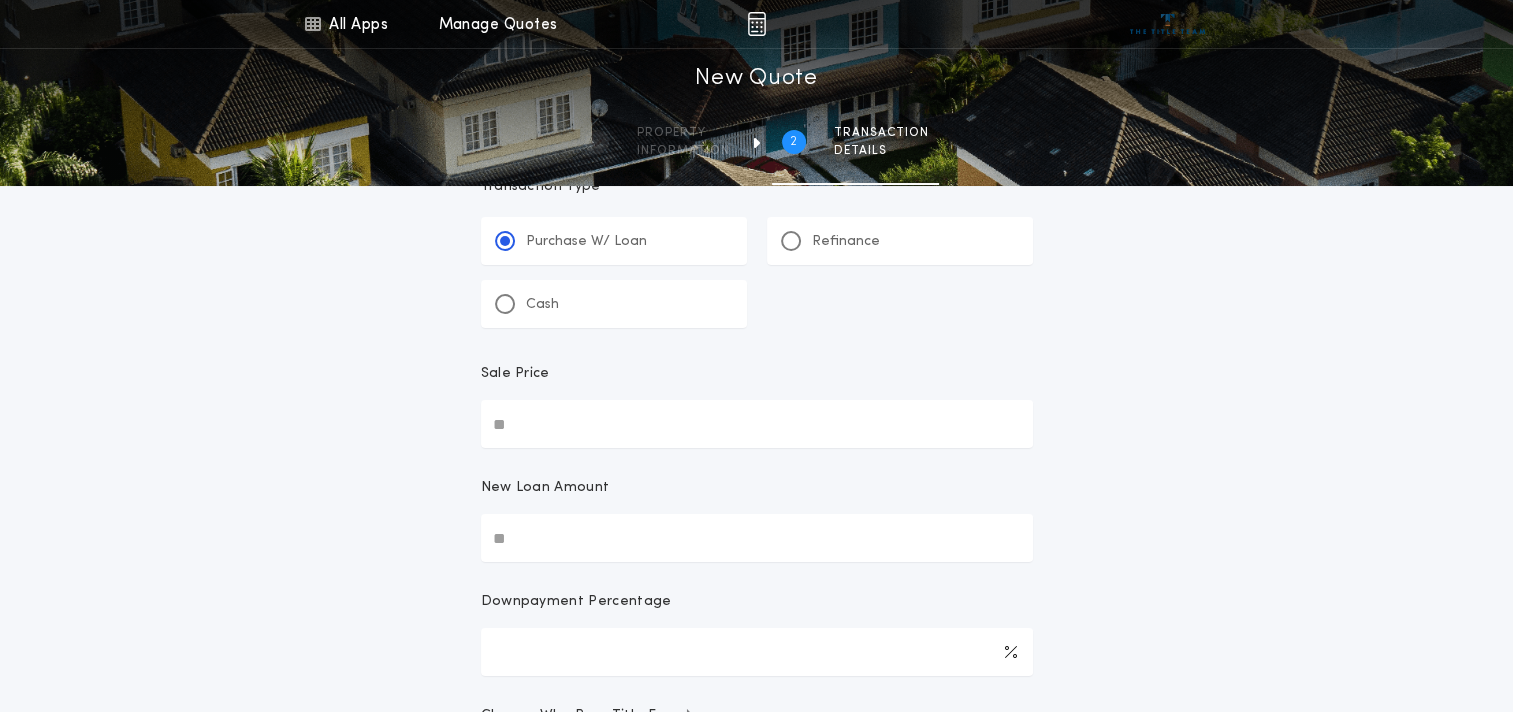 scroll, scrollTop: 200, scrollLeft: 0, axis: vertical 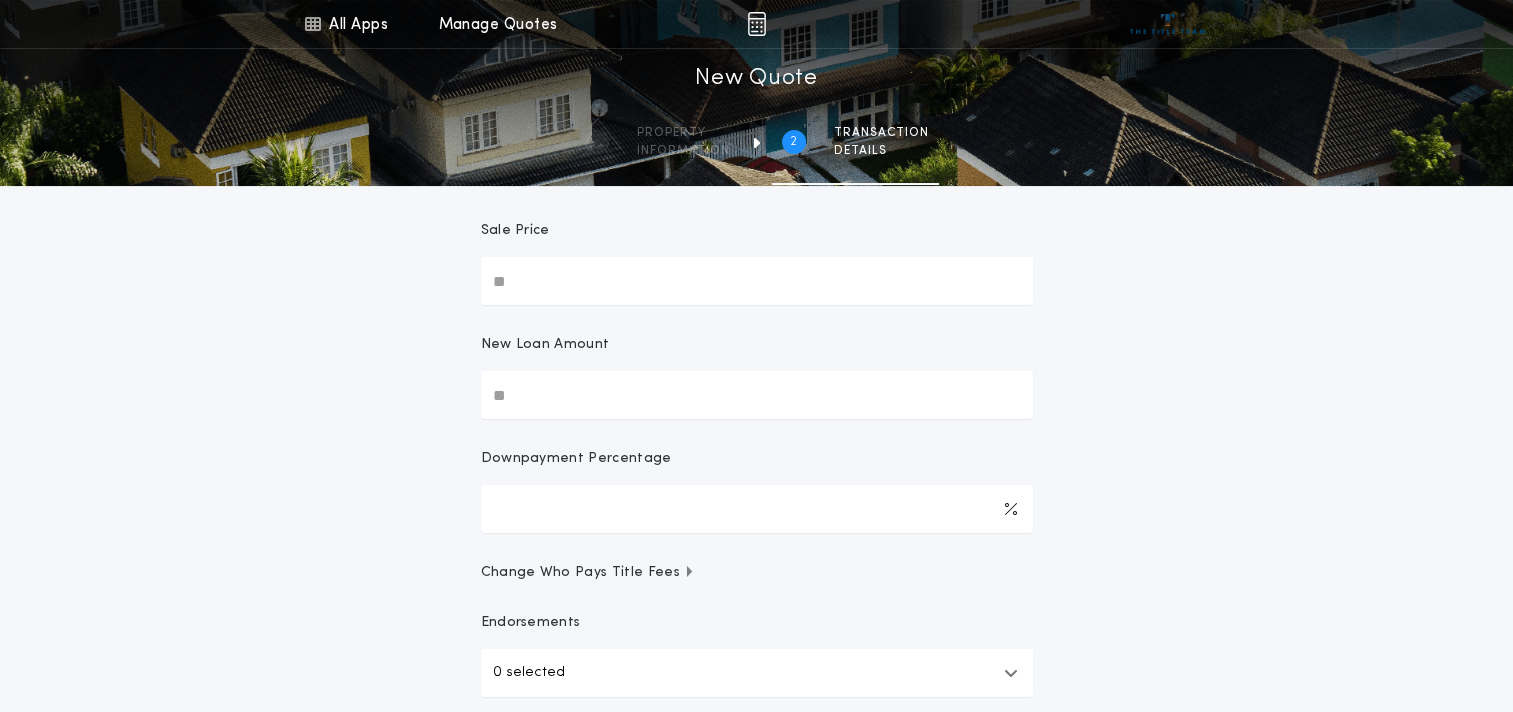 click on "Sale Price" at bounding box center (757, 281) 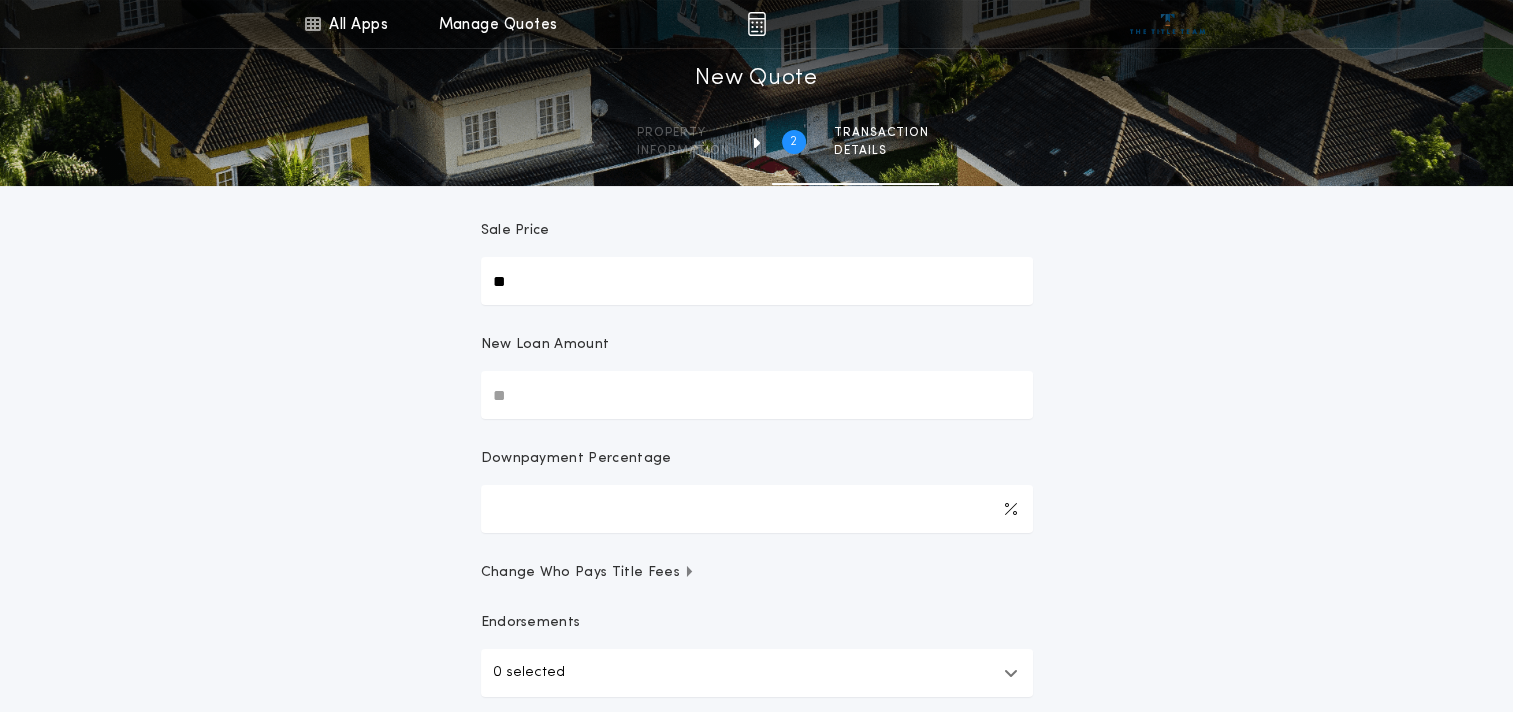type on "**" 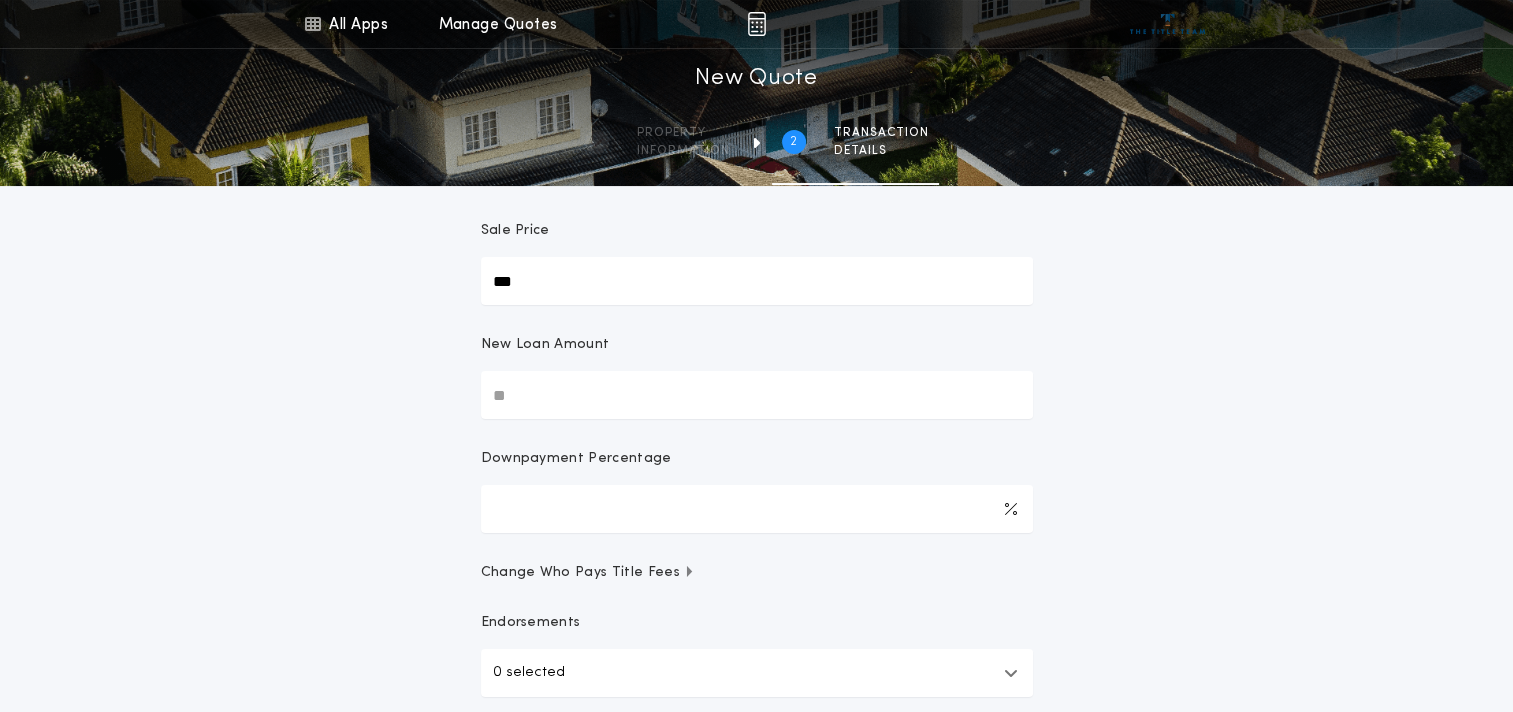 type on "***" 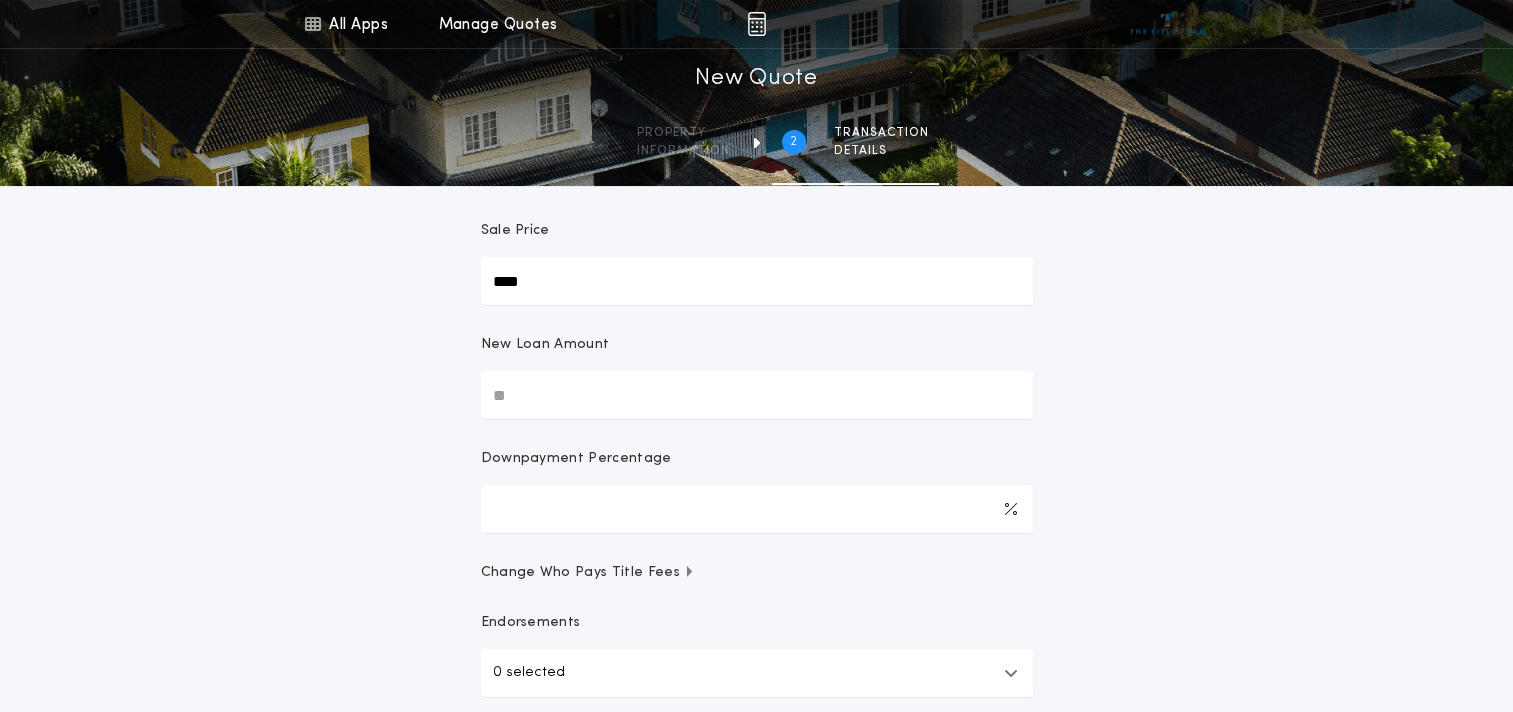 type on "****" 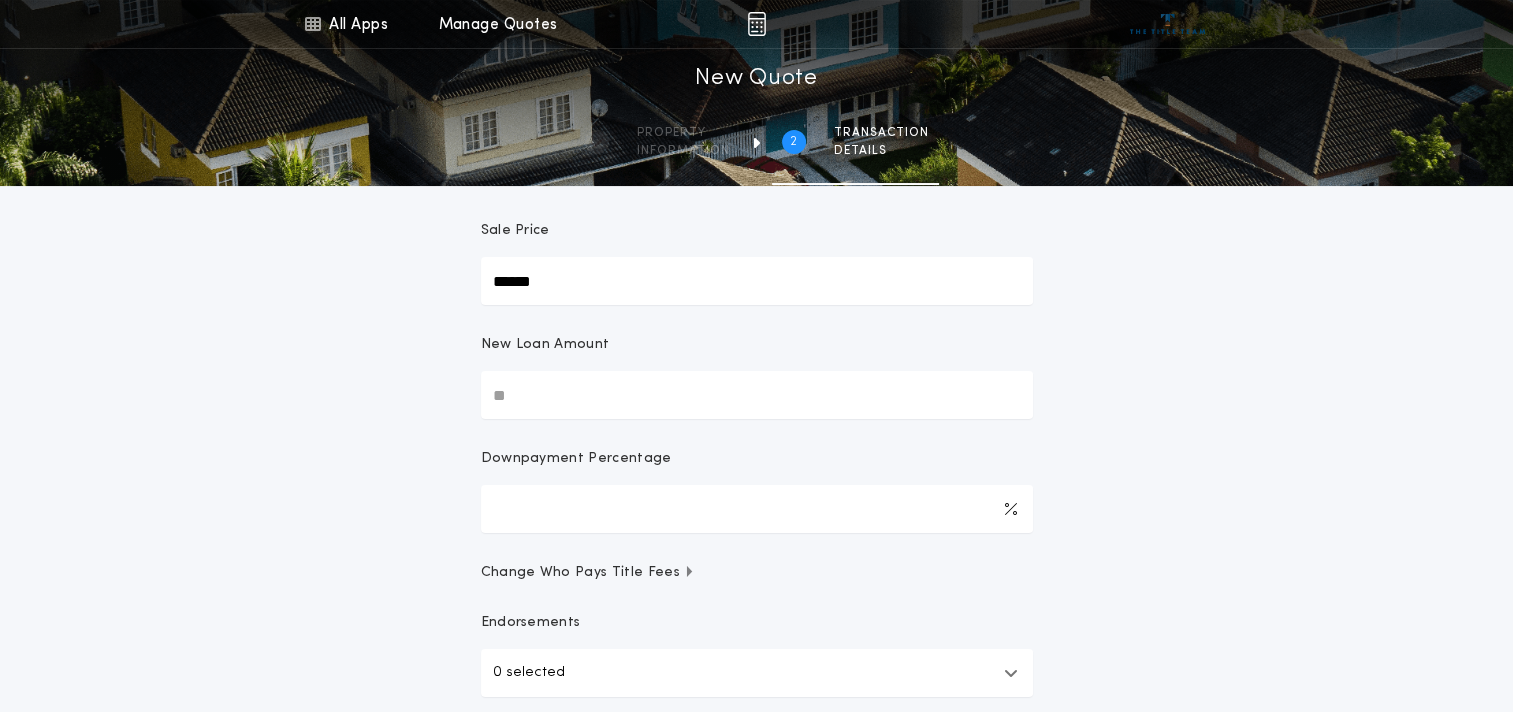 type on "******" 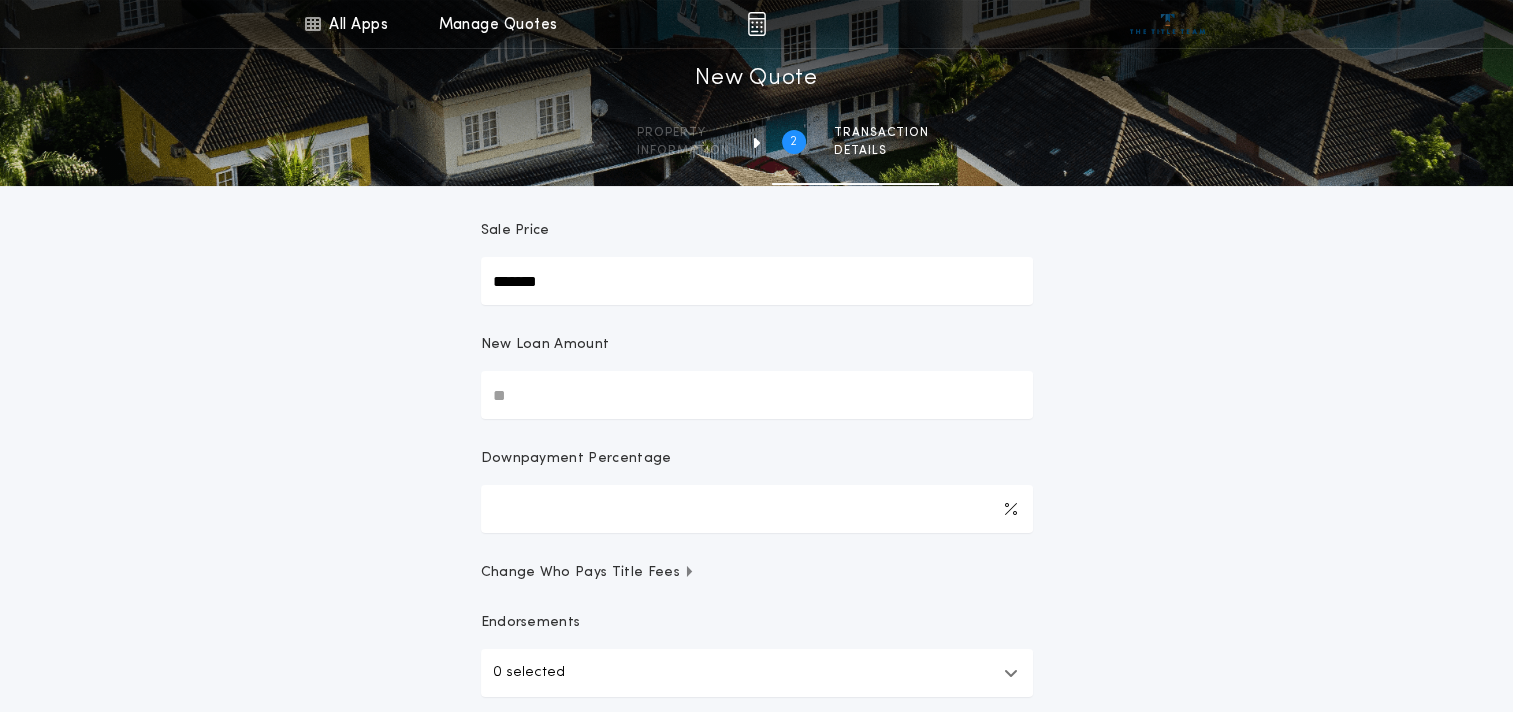 type on "*******" 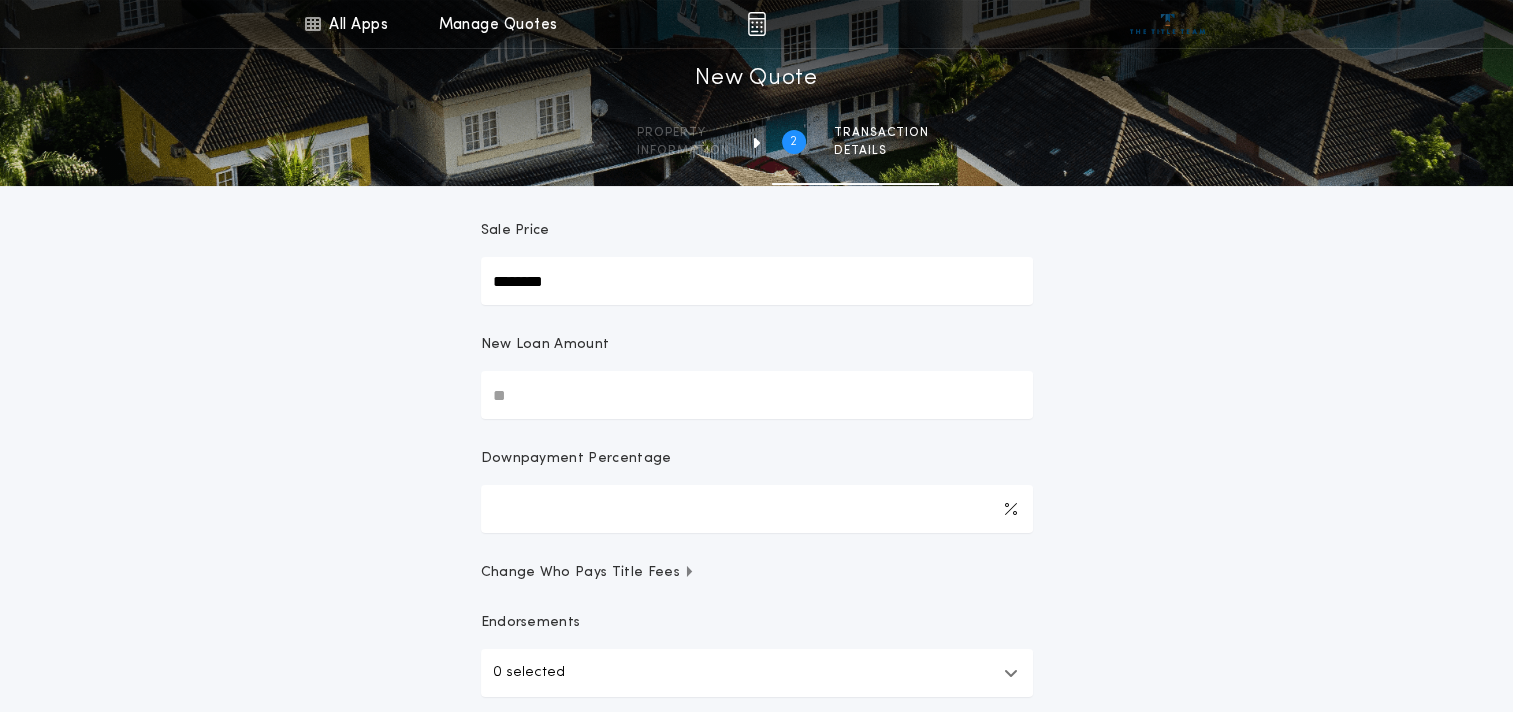 type on "********" 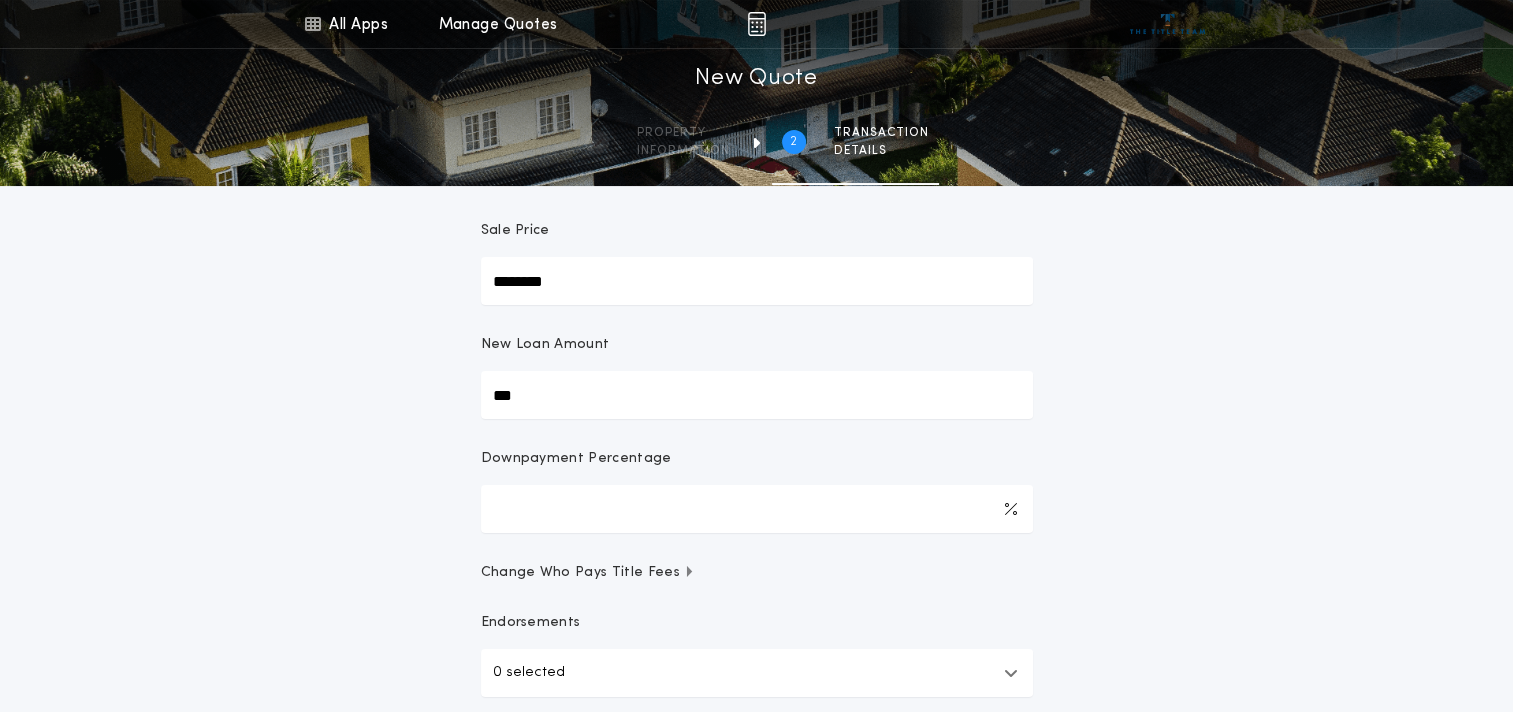 type on "****" 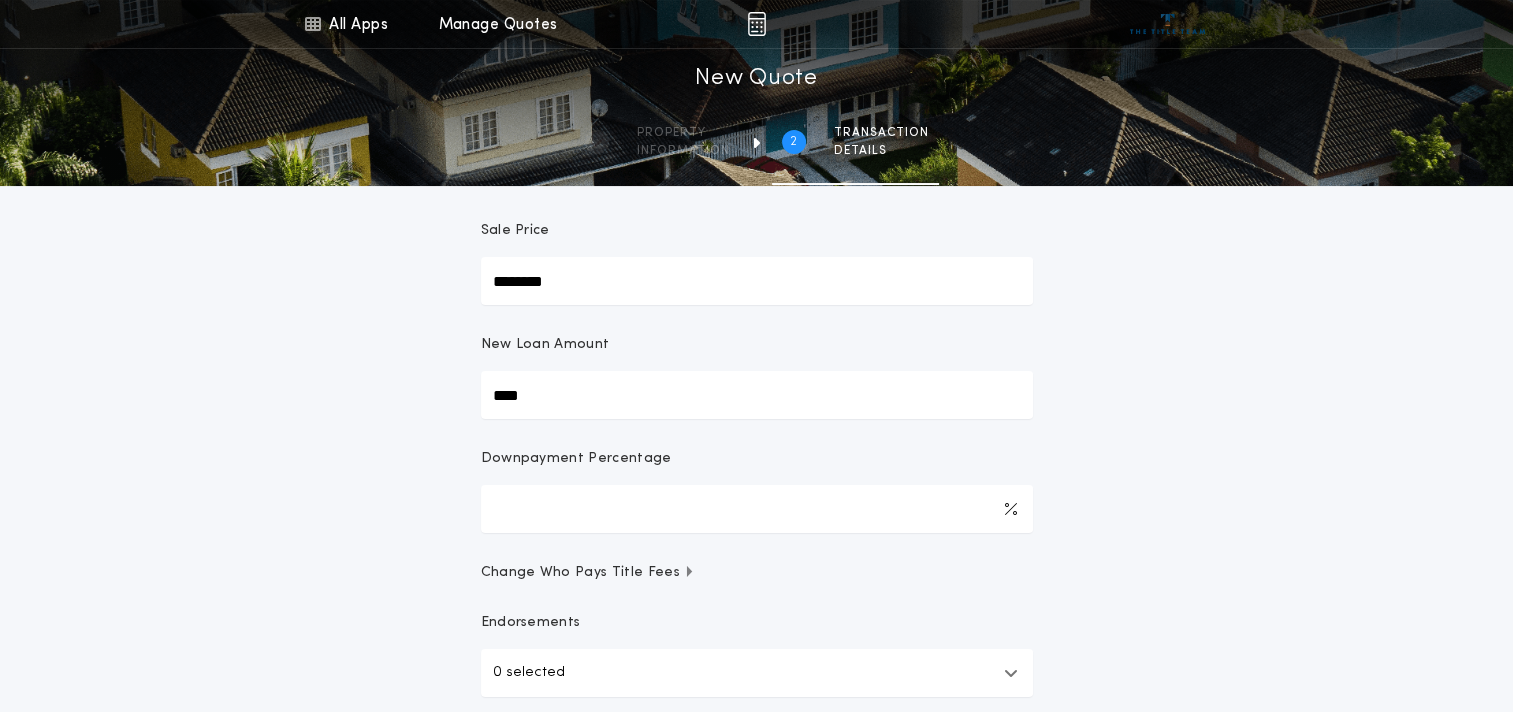 type on "******" 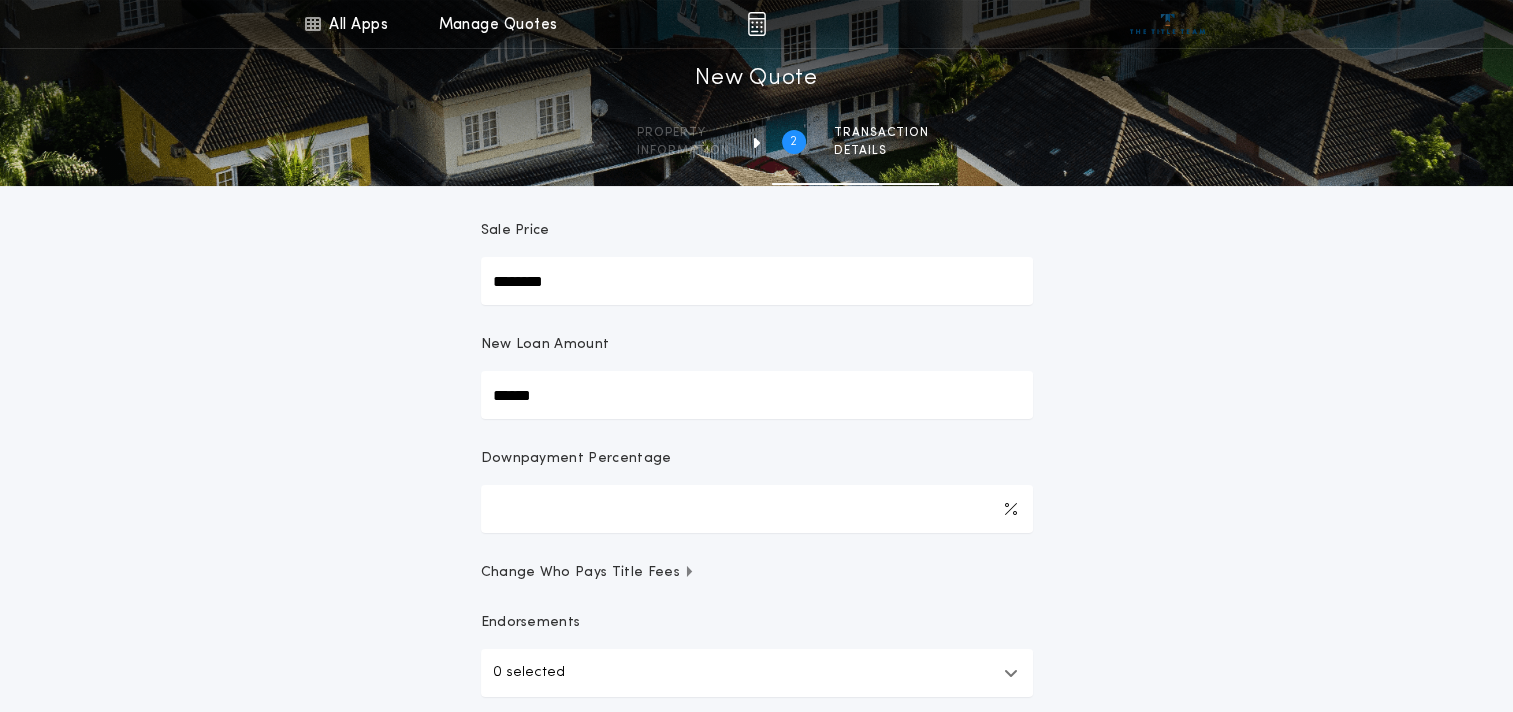 type on "*******" 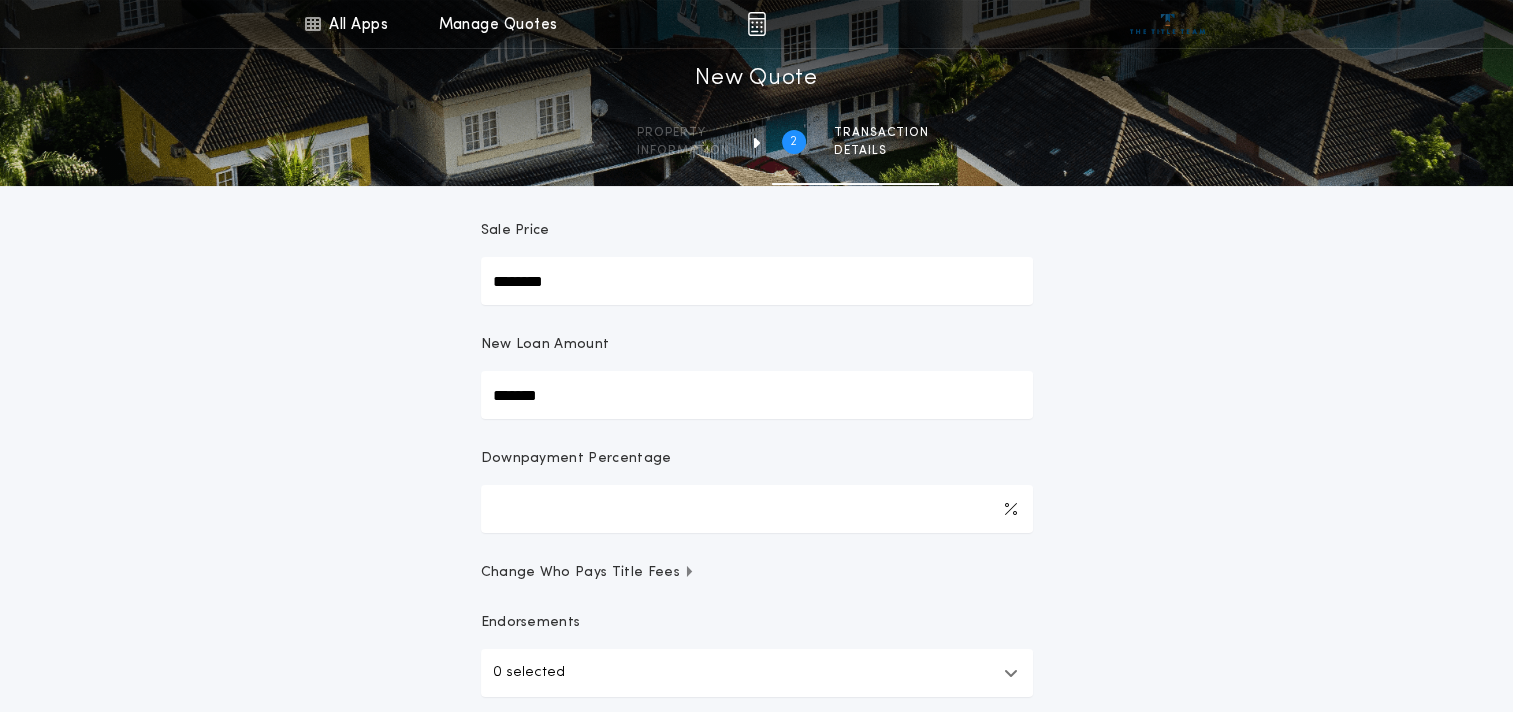 type on "********" 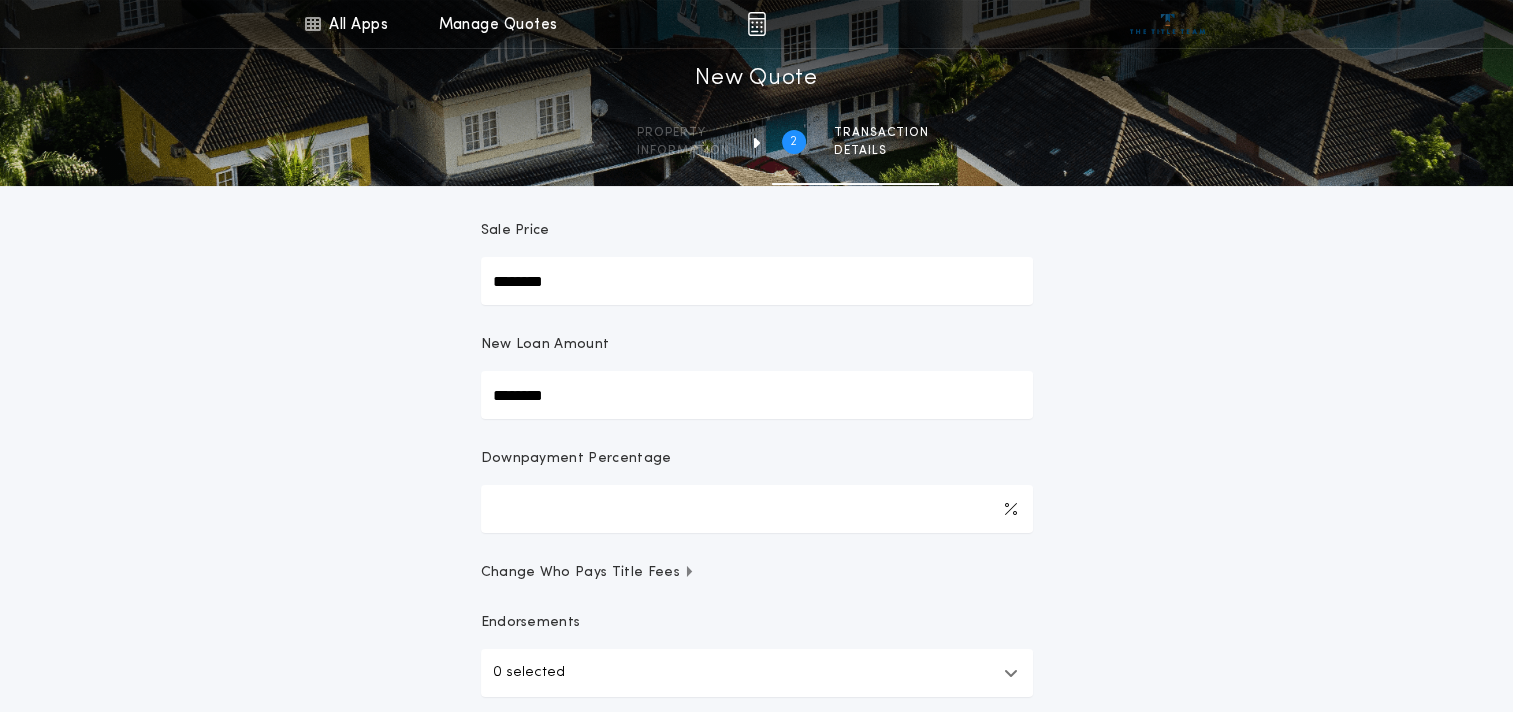 type on "********" 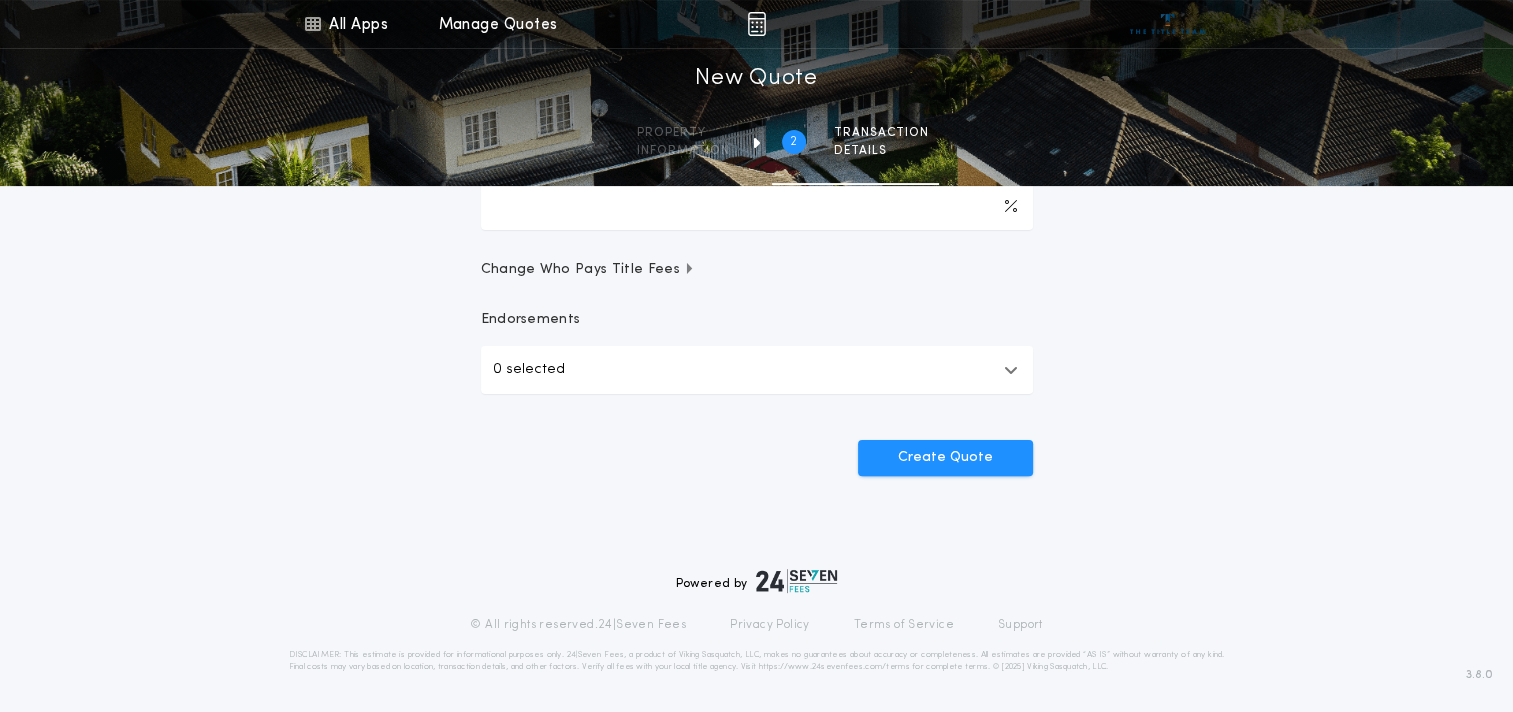scroll, scrollTop: 504, scrollLeft: 0, axis: vertical 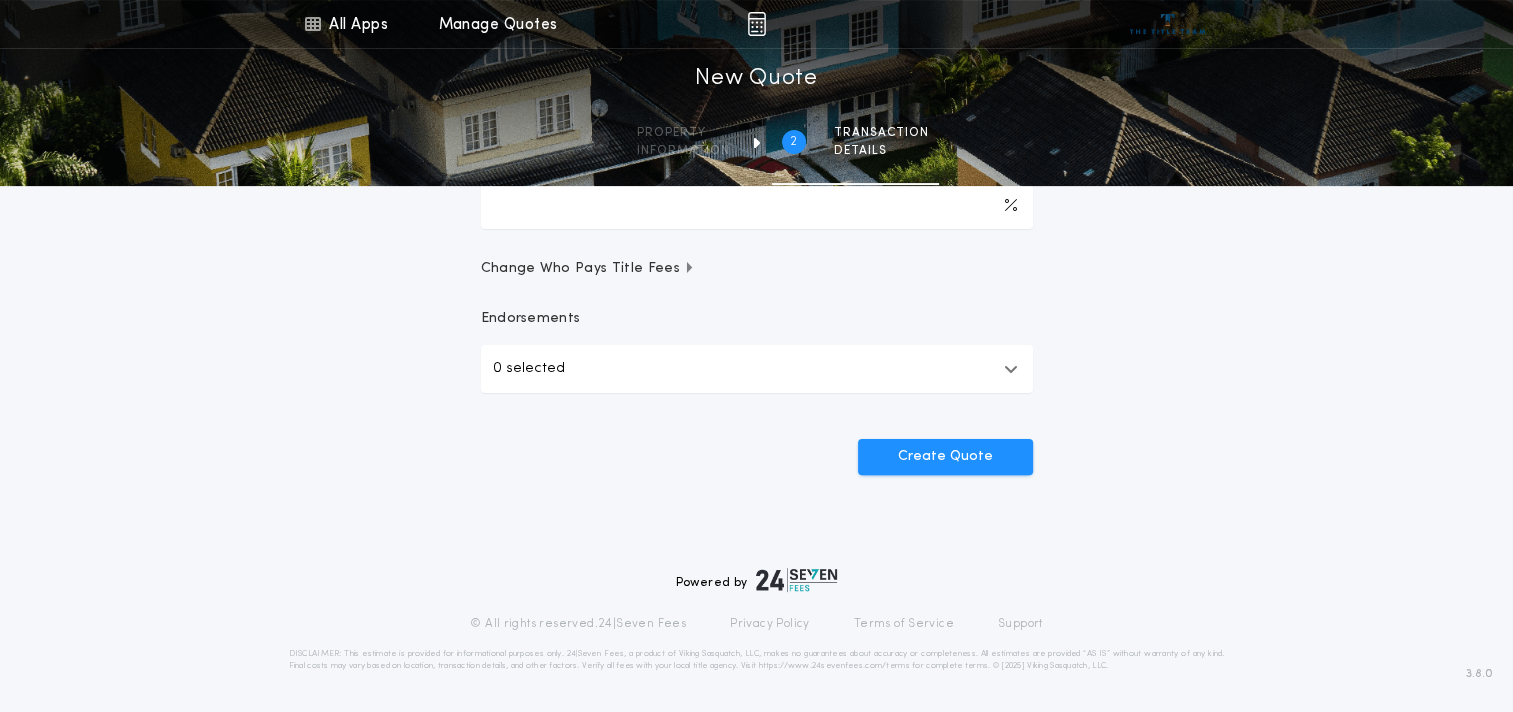 click on "Create Quote" at bounding box center [757, 449] 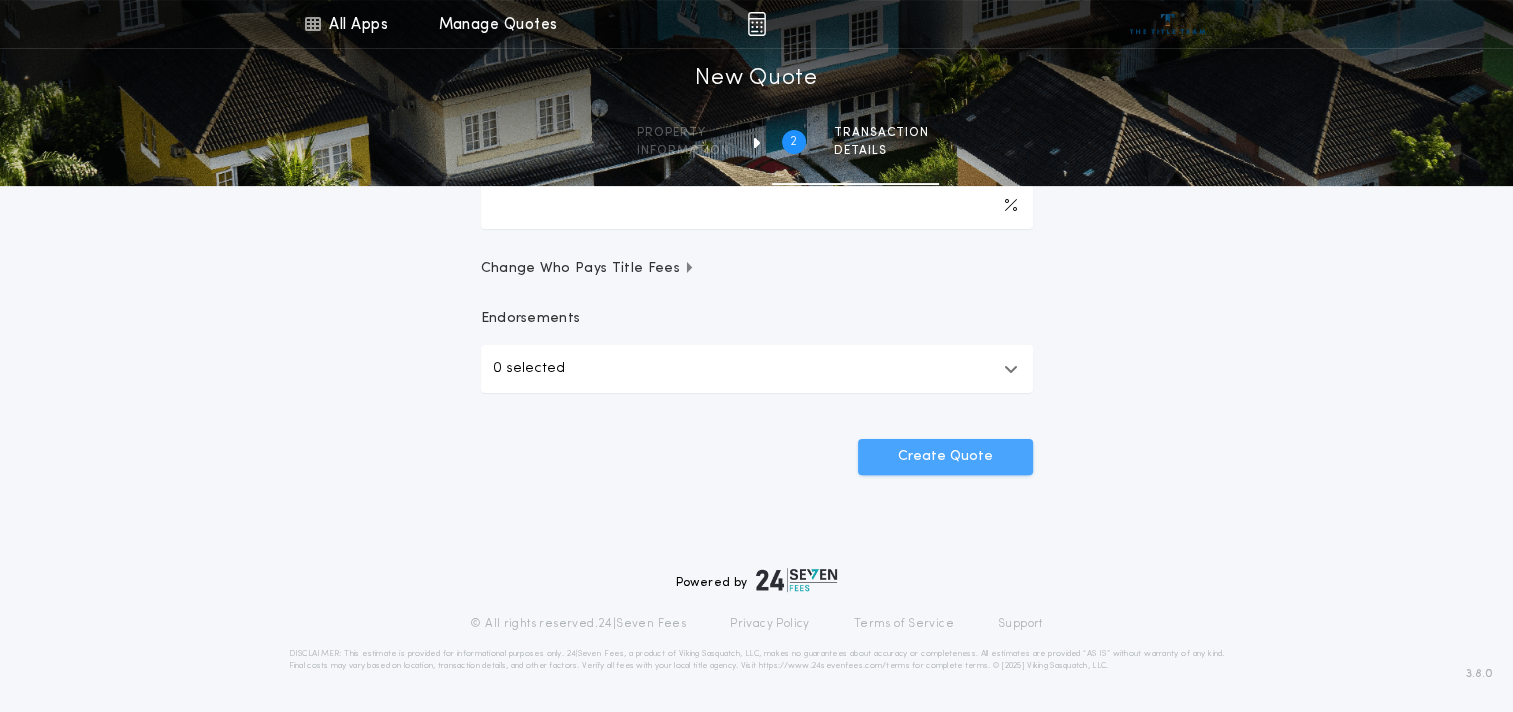 click on "Create Quote" at bounding box center (945, 457) 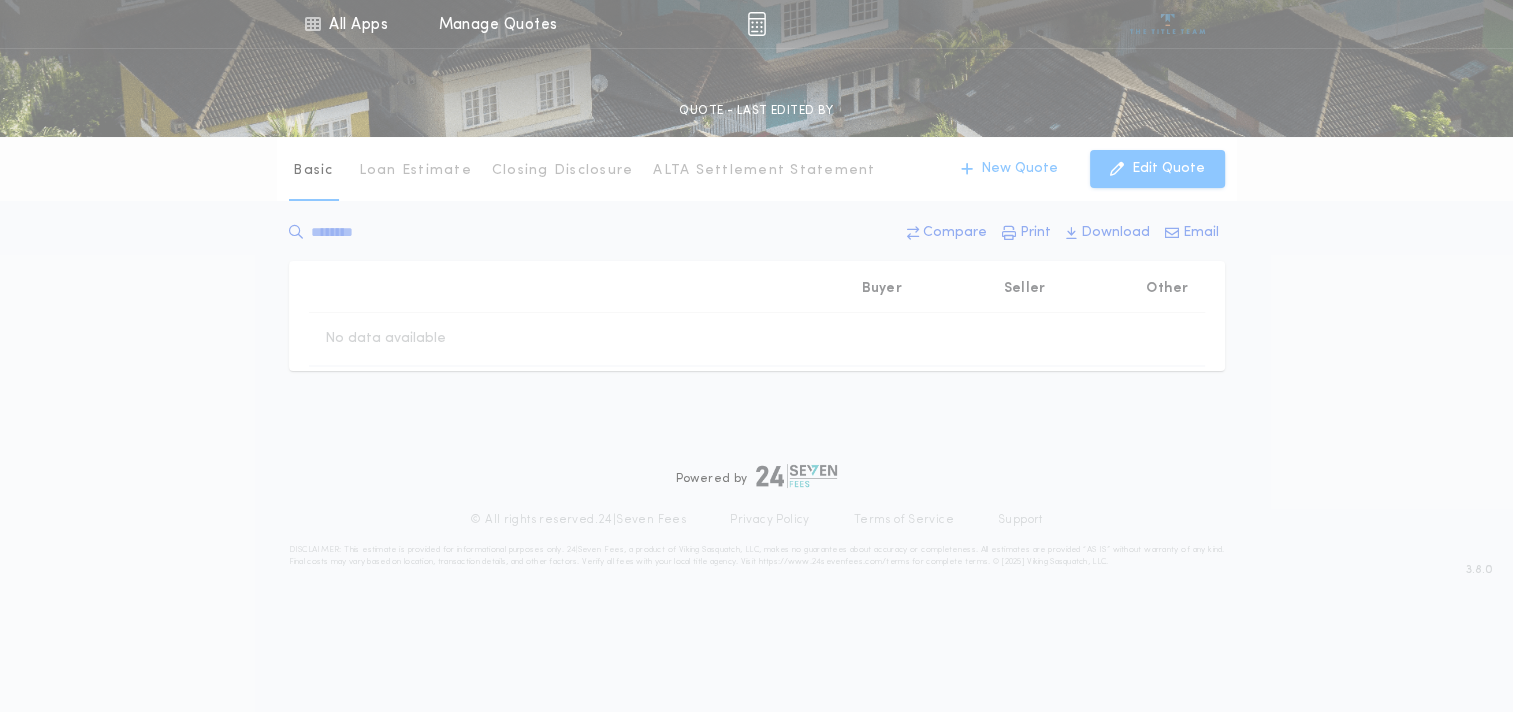 scroll, scrollTop: 0, scrollLeft: 0, axis: both 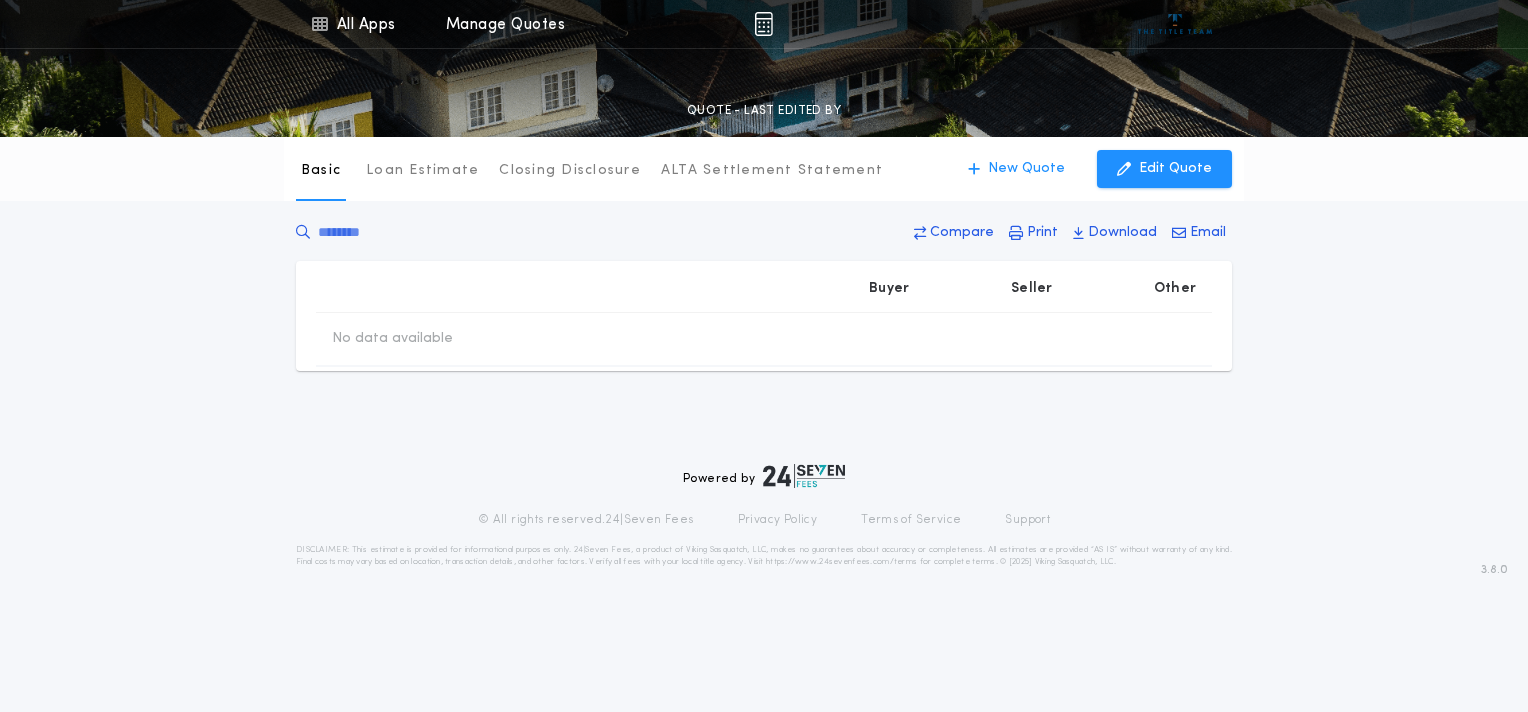 type on "********" 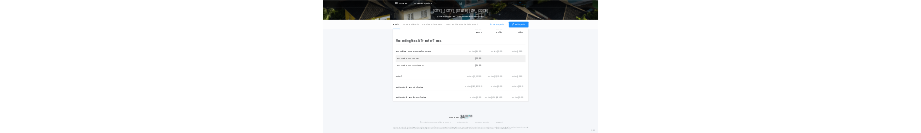 scroll, scrollTop: 772, scrollLeft: 0, axis: vertical 